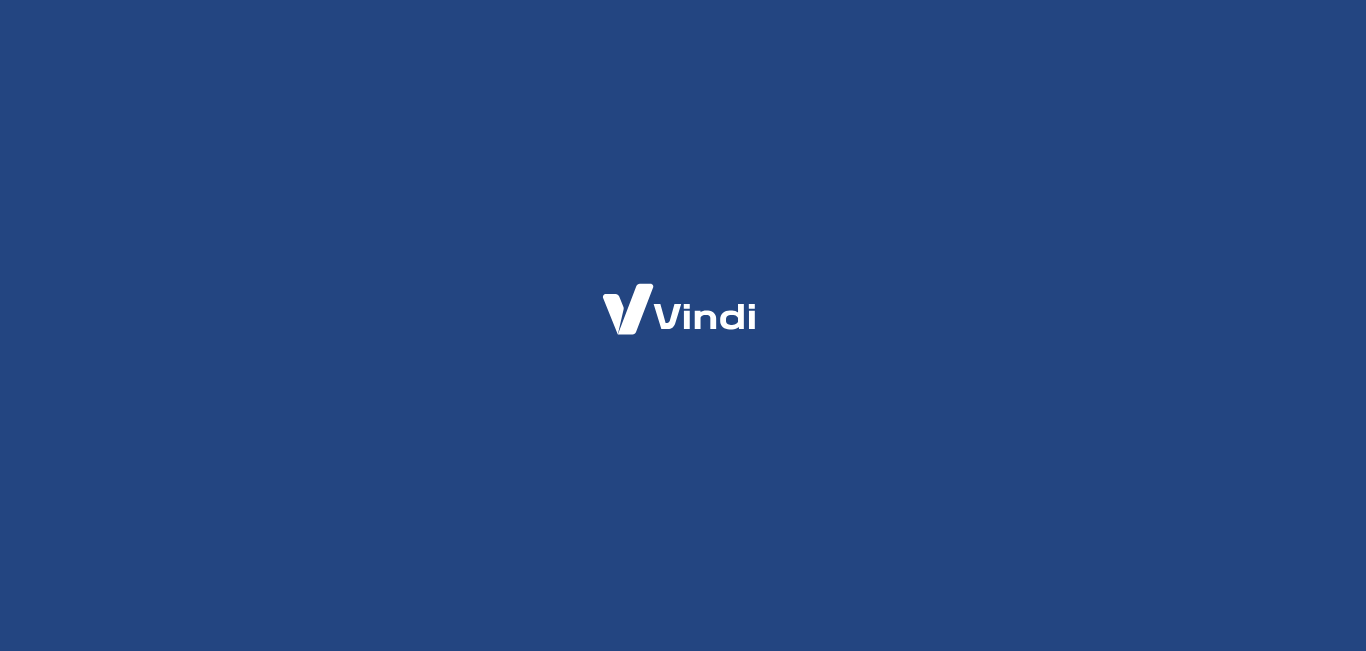 scroll, scrollTop: 0, scrollLeft: 0, axis: both 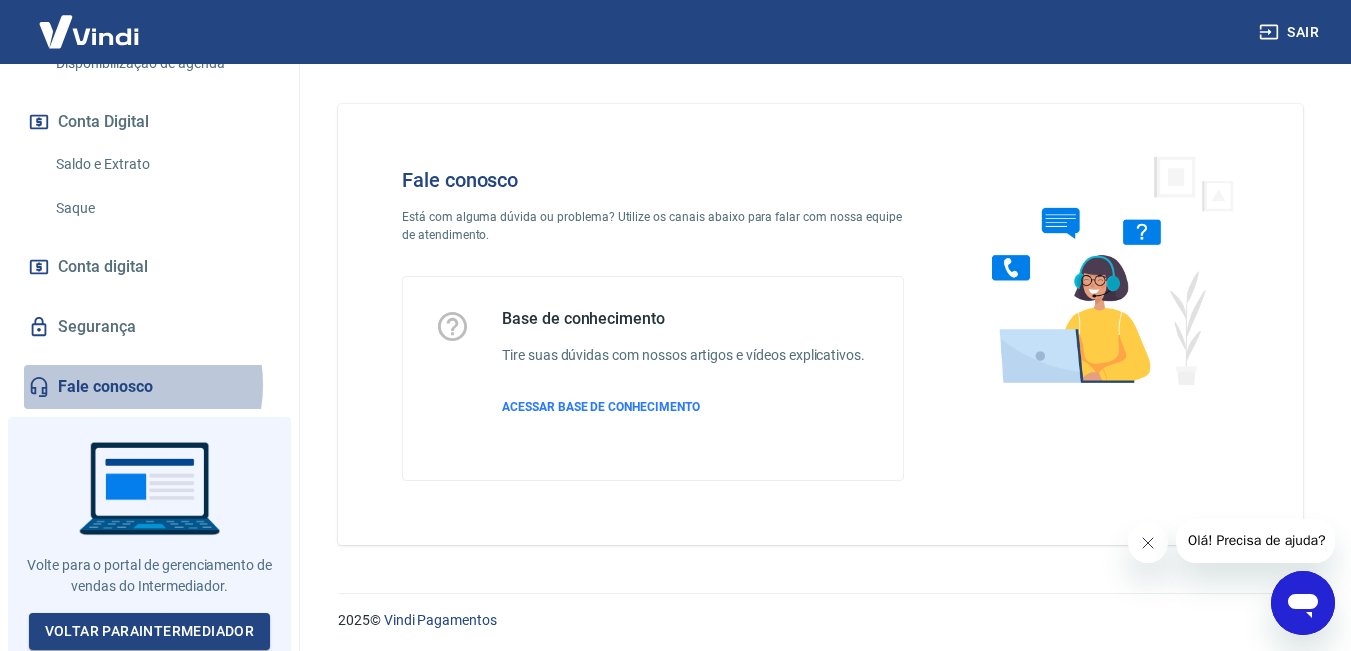 click on "Fale conosco" at bounding box center (149, 387) 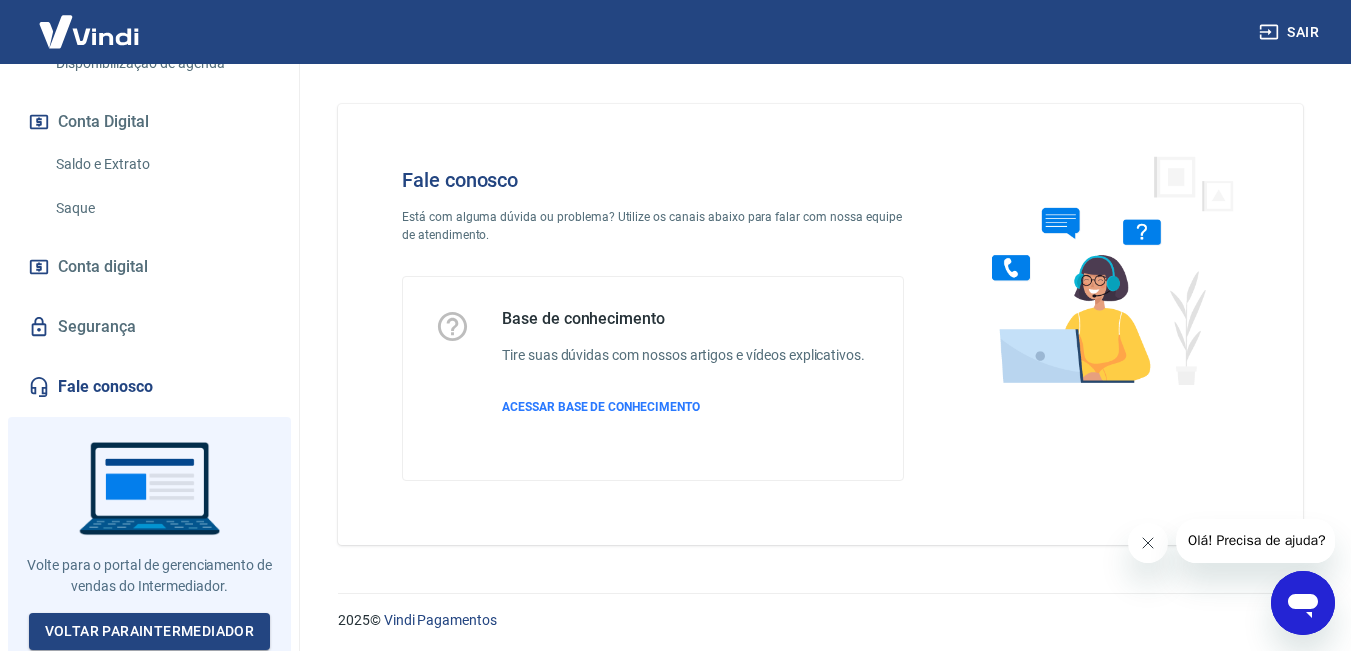 click 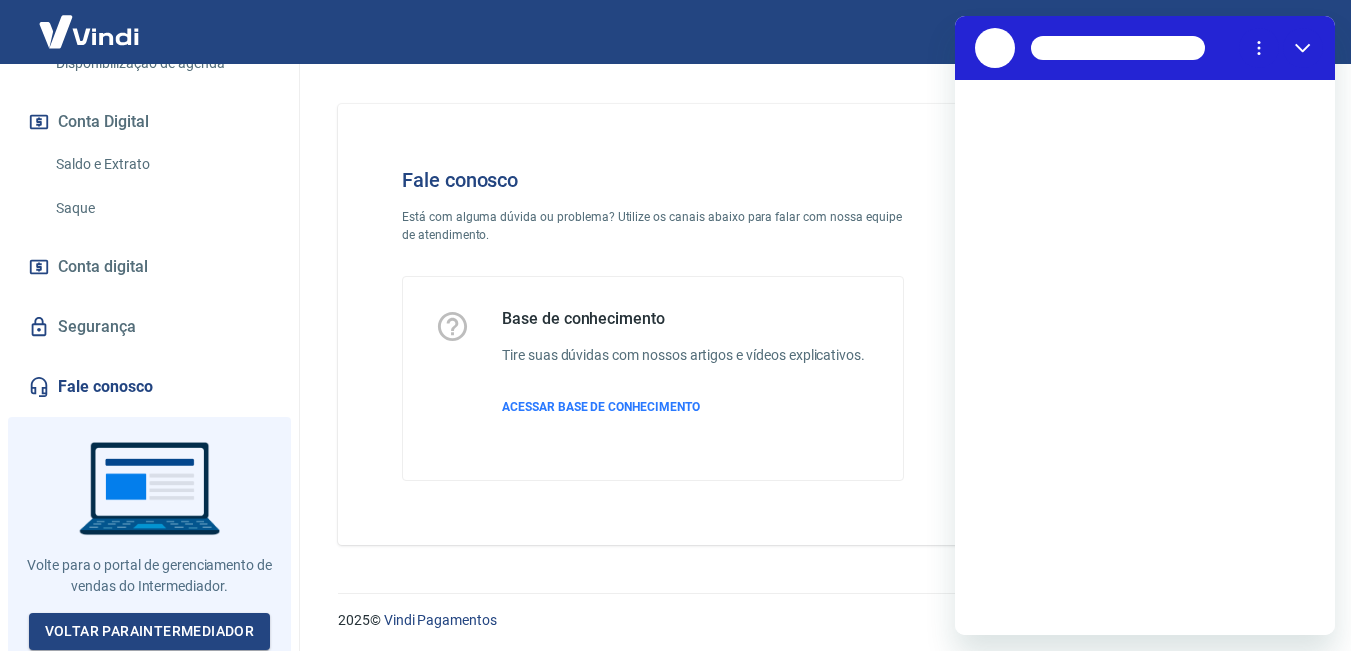 scroll, scrollTop: 0, scrollLeft: 0, axis: both 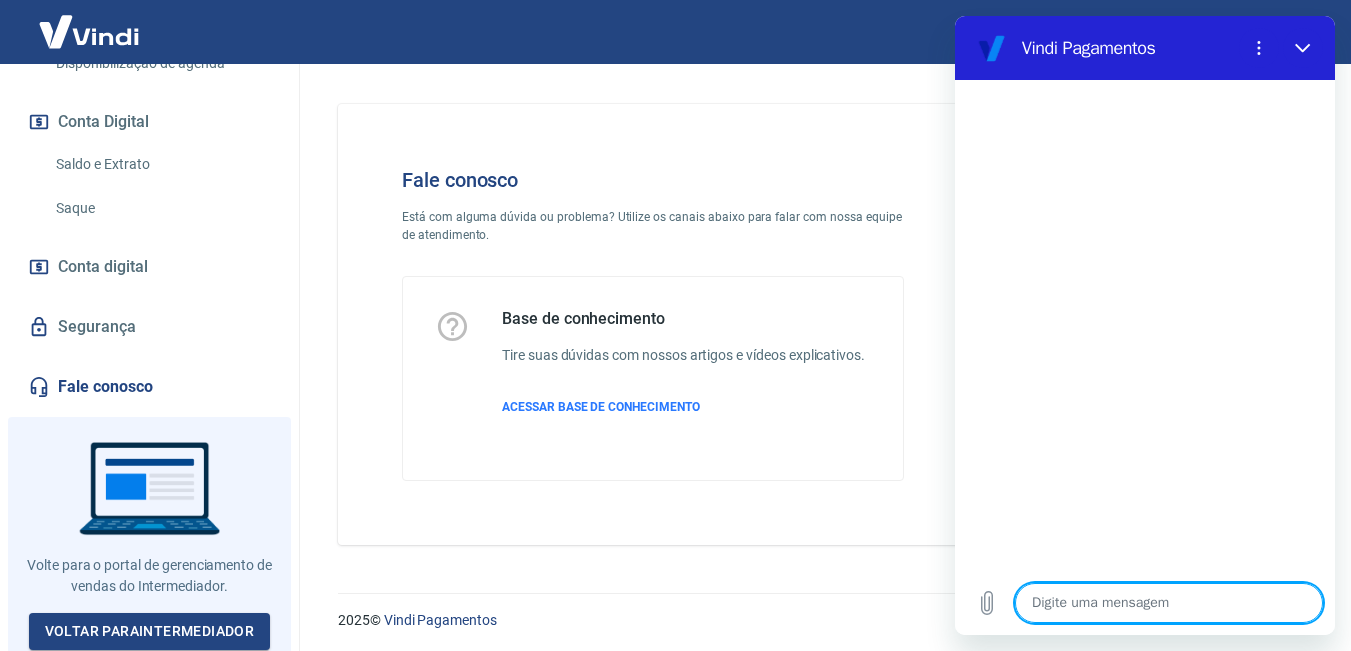 type on "o" 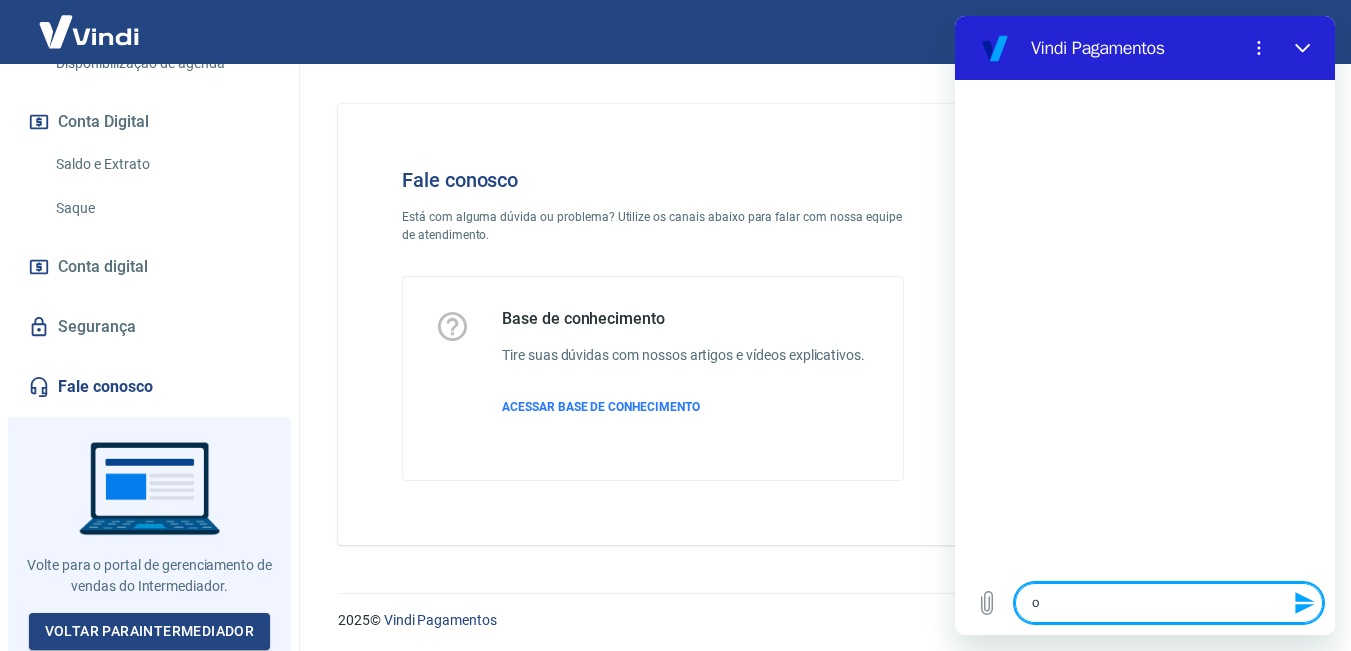type on "ol" 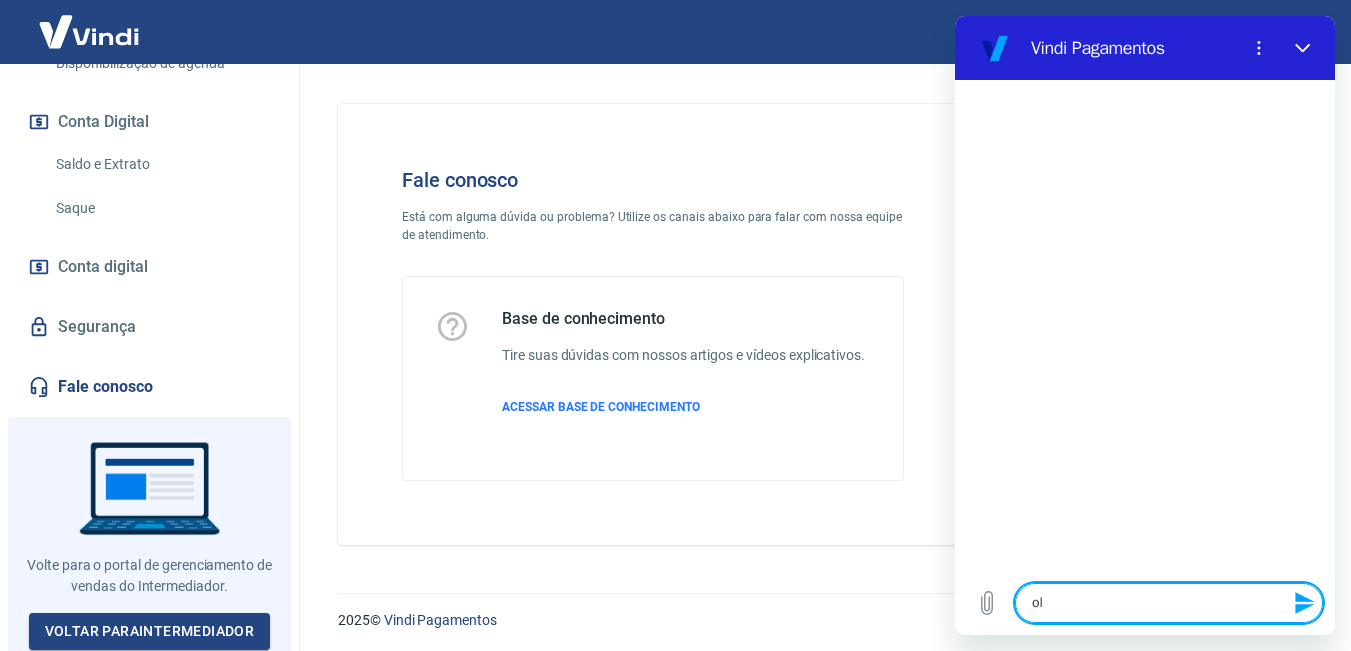 type on "x" 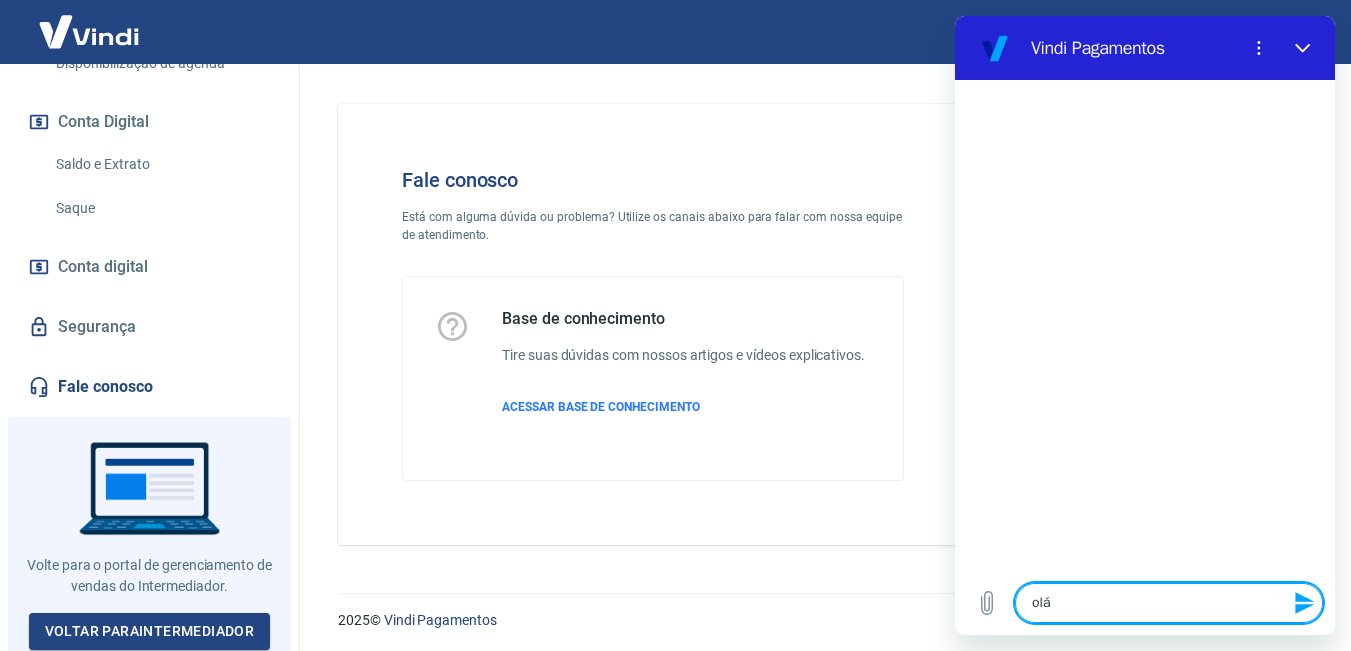 type on "olá" 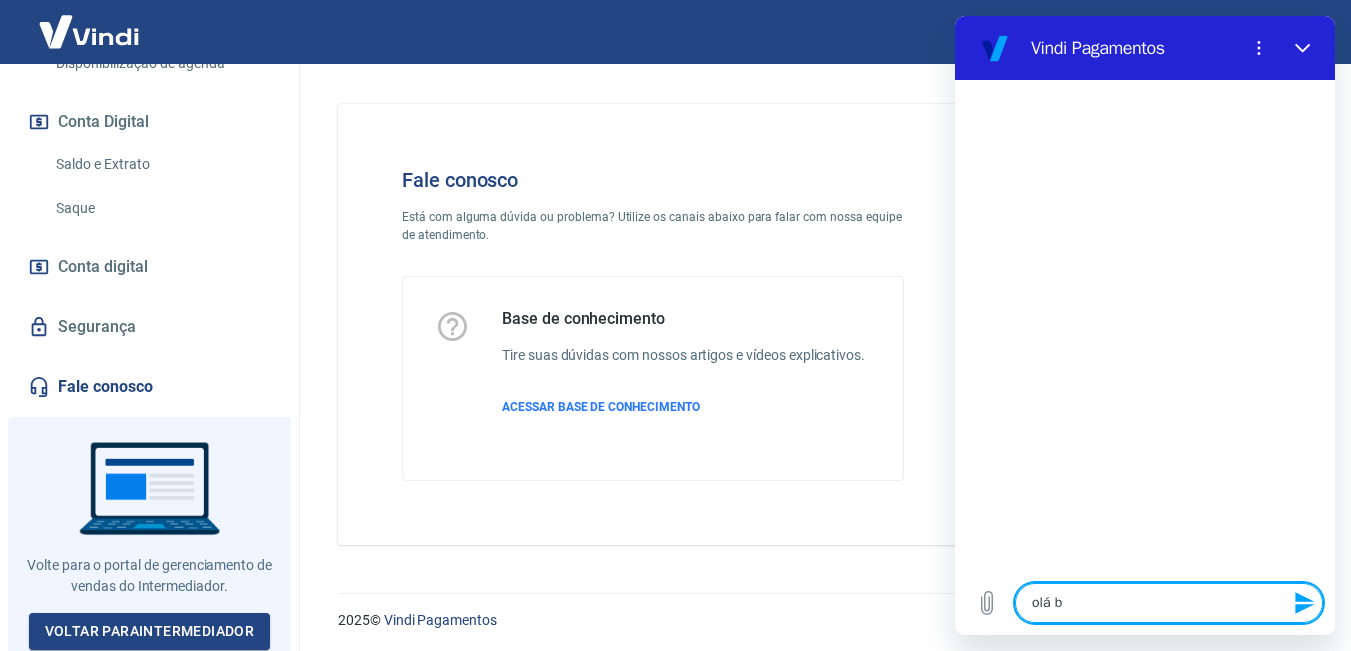 type on "olá bo" 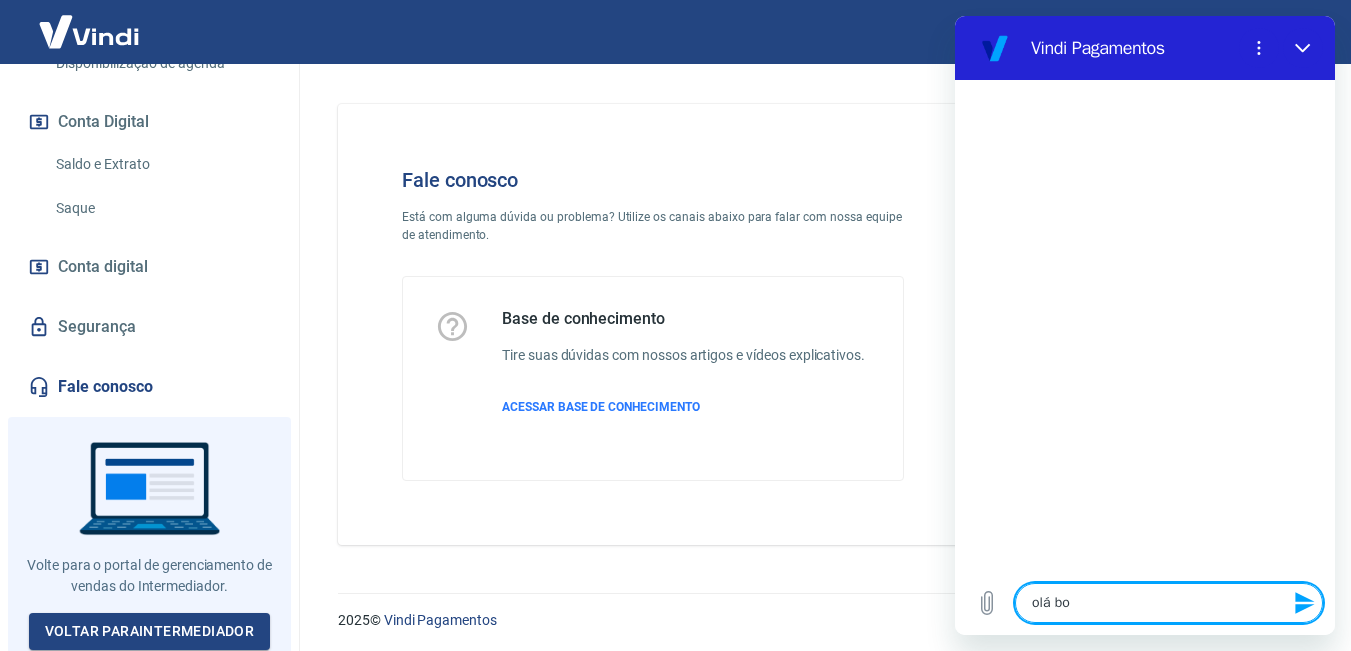 type on "olá bo" 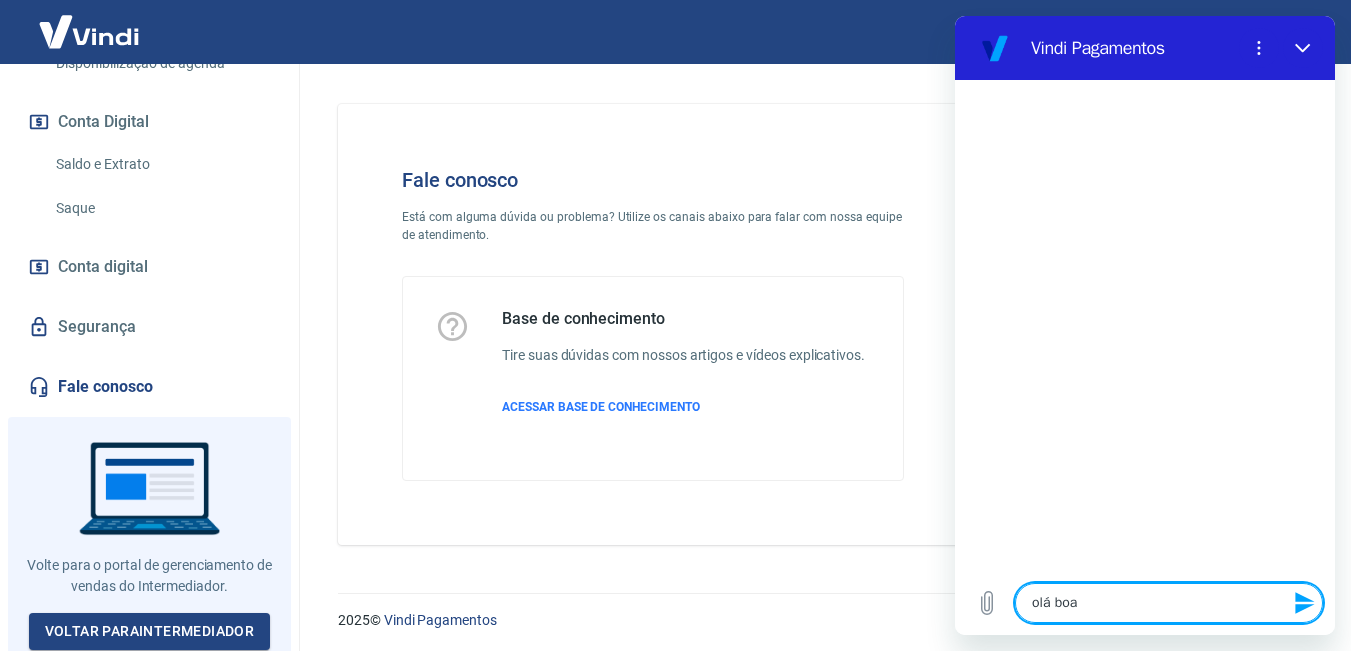 type on "olá boa" 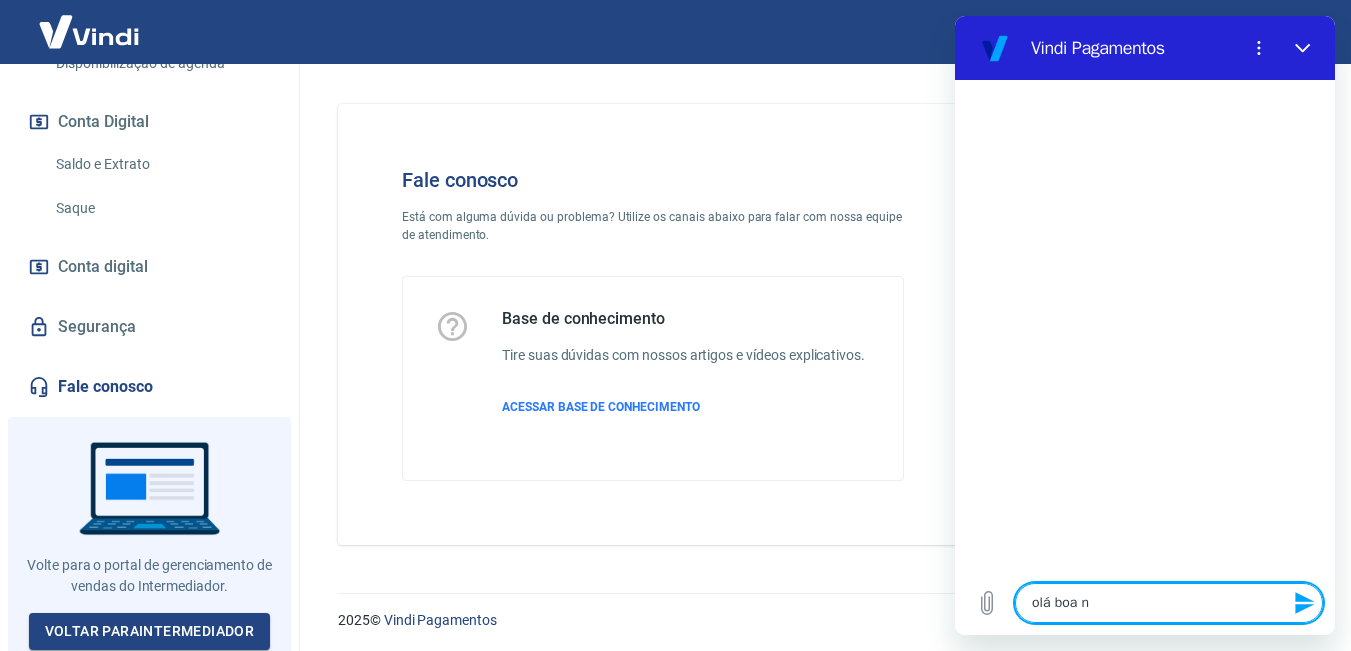 type on "olá boa no" 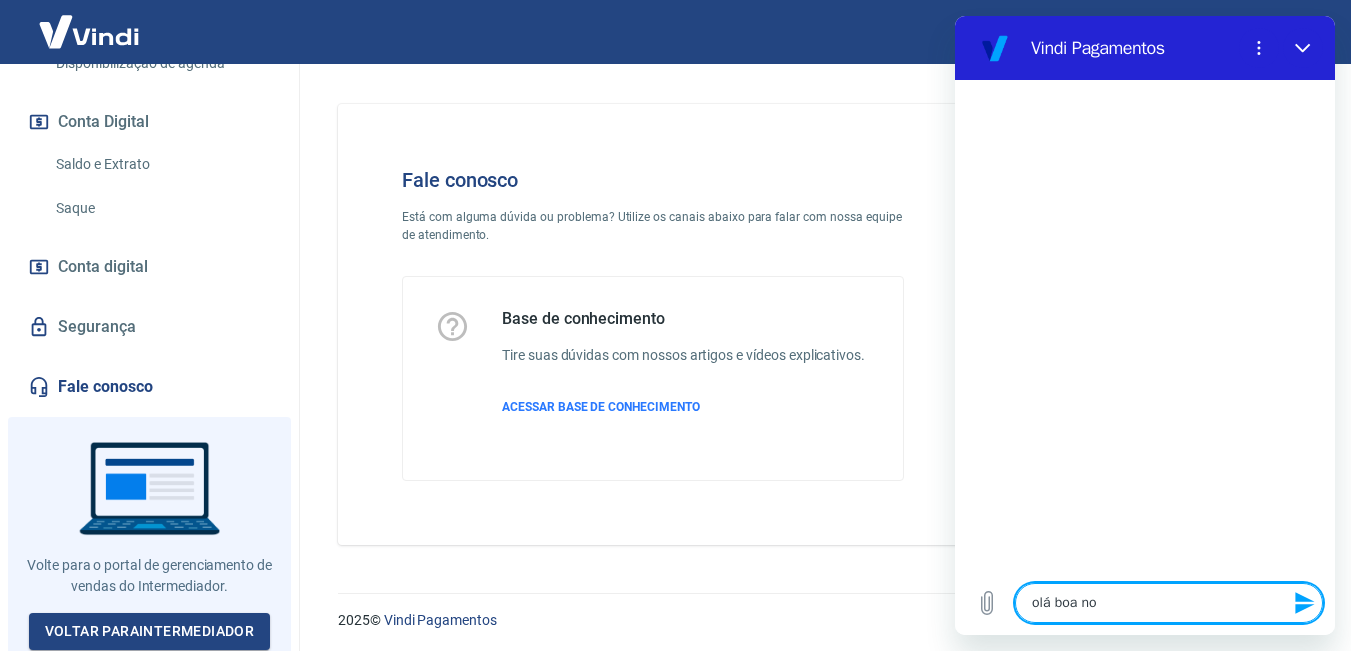 type on "olá boa noi" 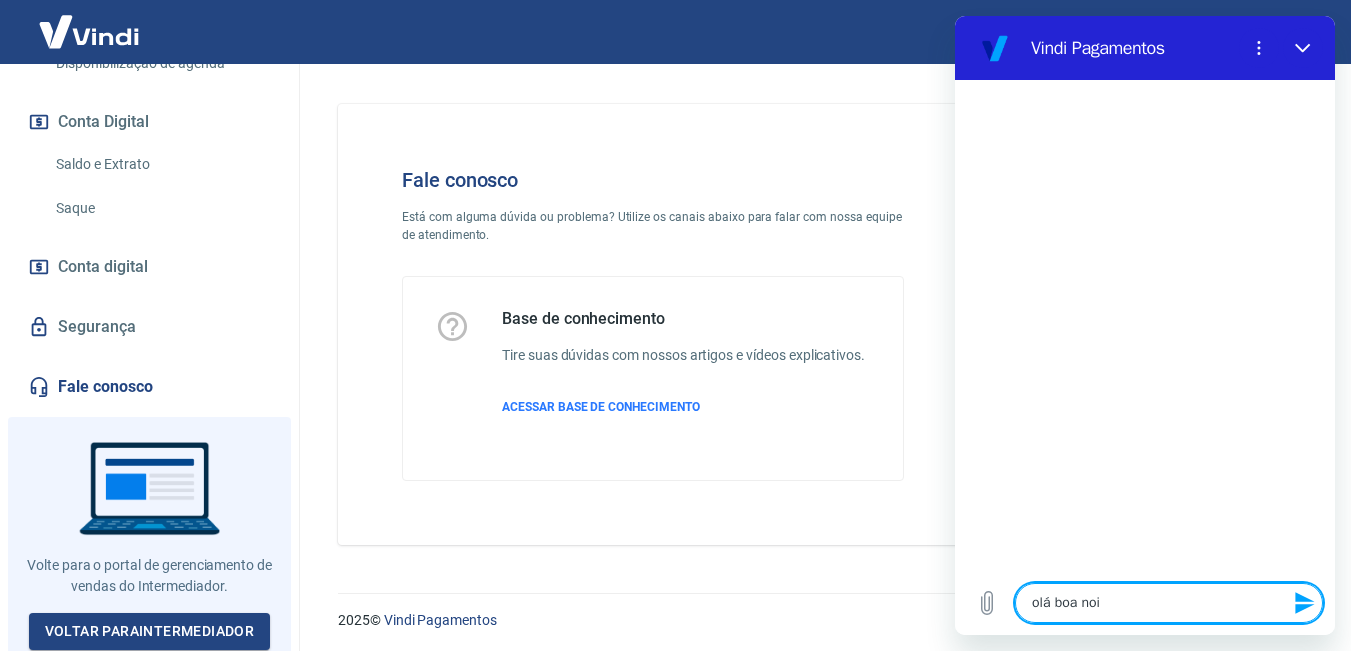 type on "olá boa noit" 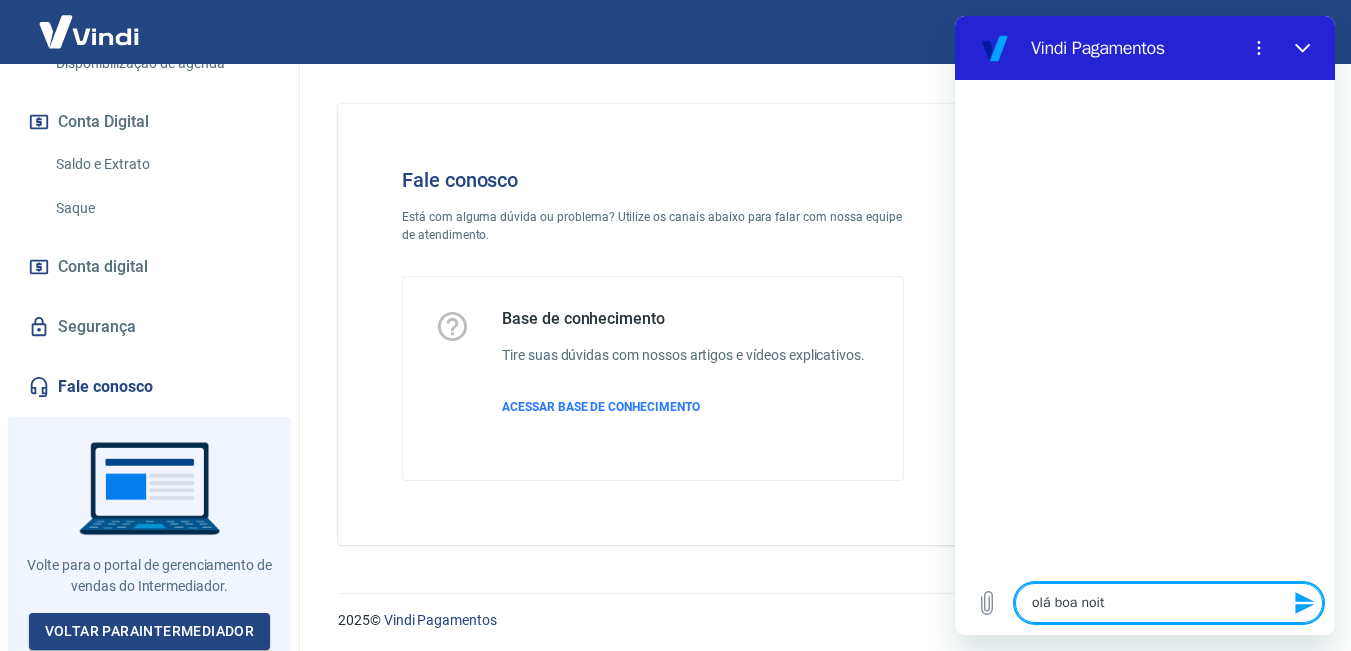 type on "olá boa noite" 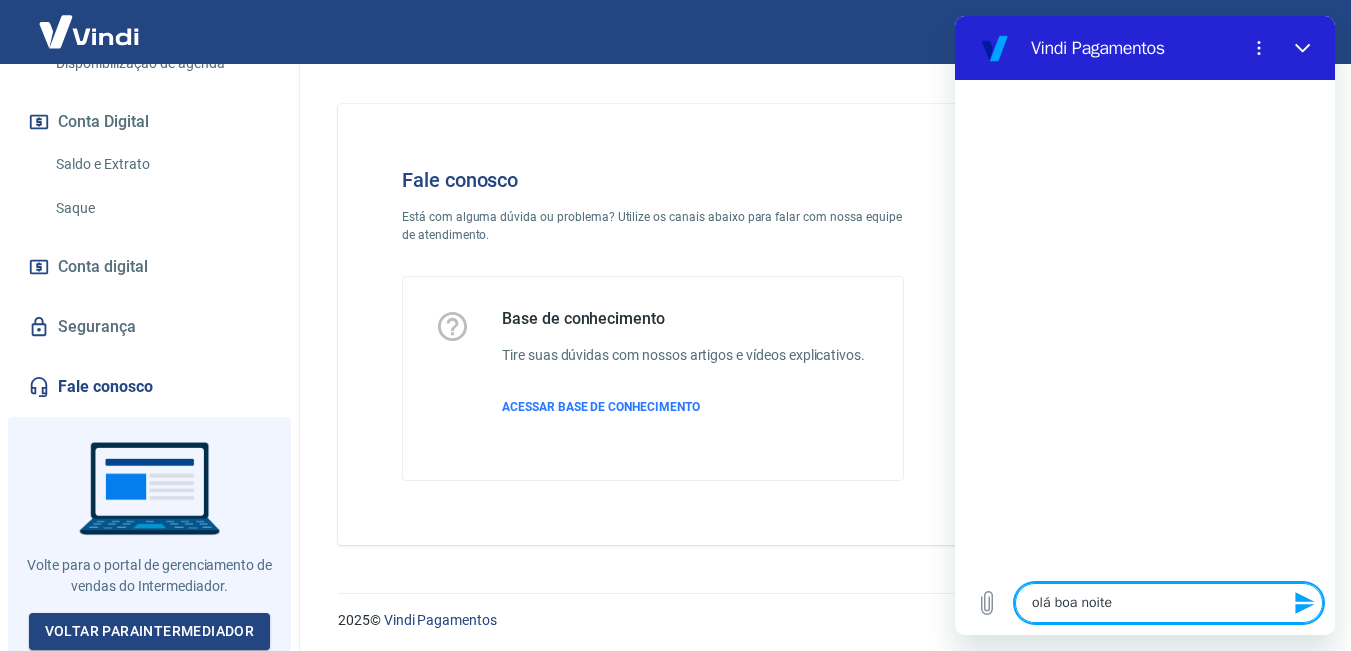 type 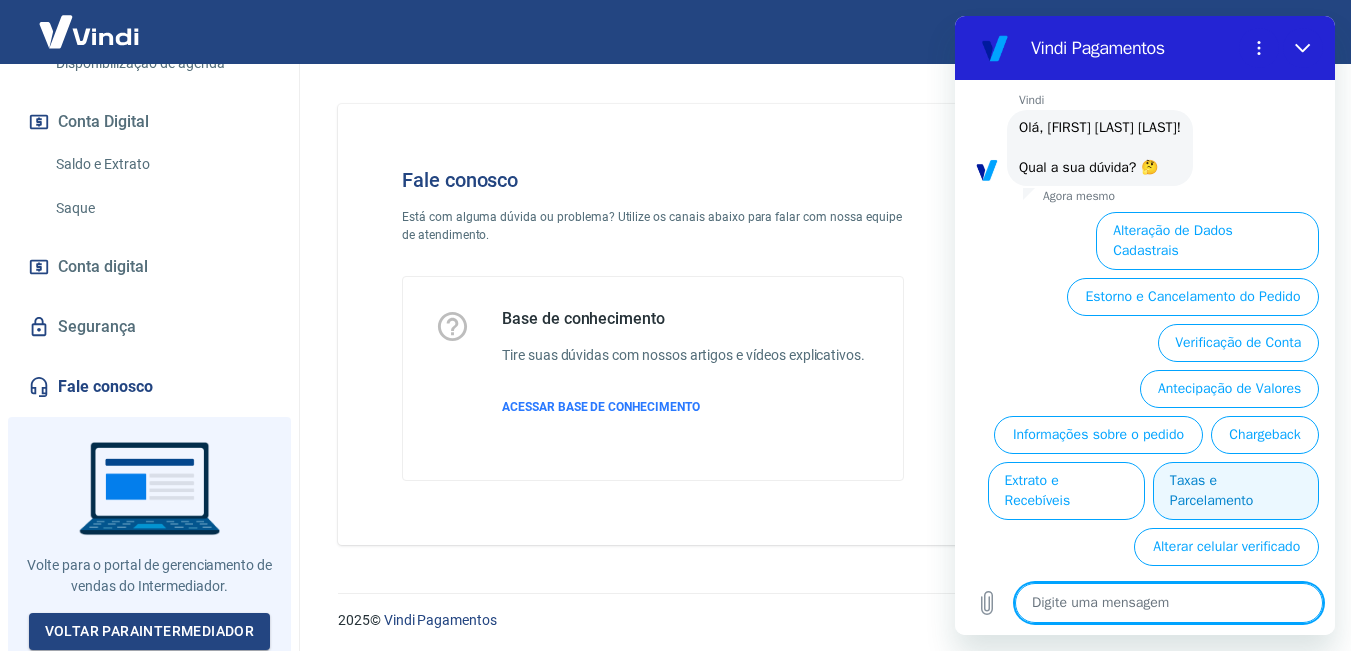 scroll, scrollTop: 82, scrollLeft: 0, axis: vertical 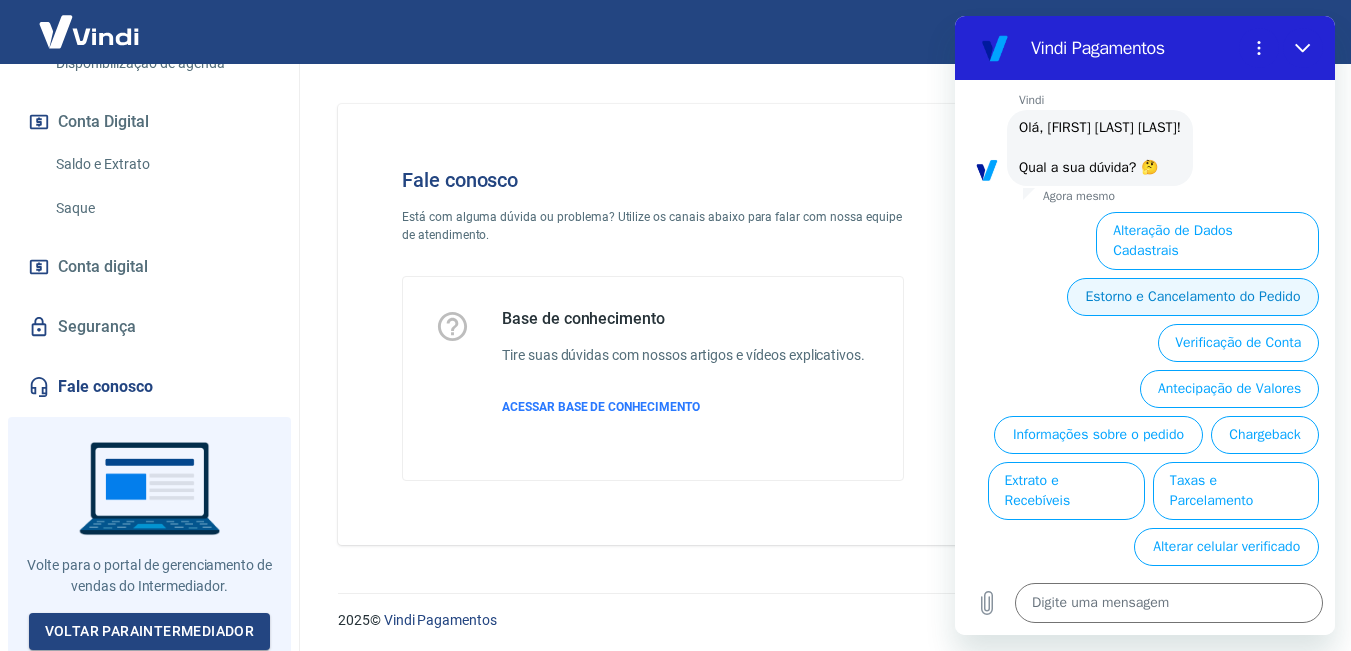 click on "Estorno e Cancelamento do Pedido" at bounding box center [1193, 297] 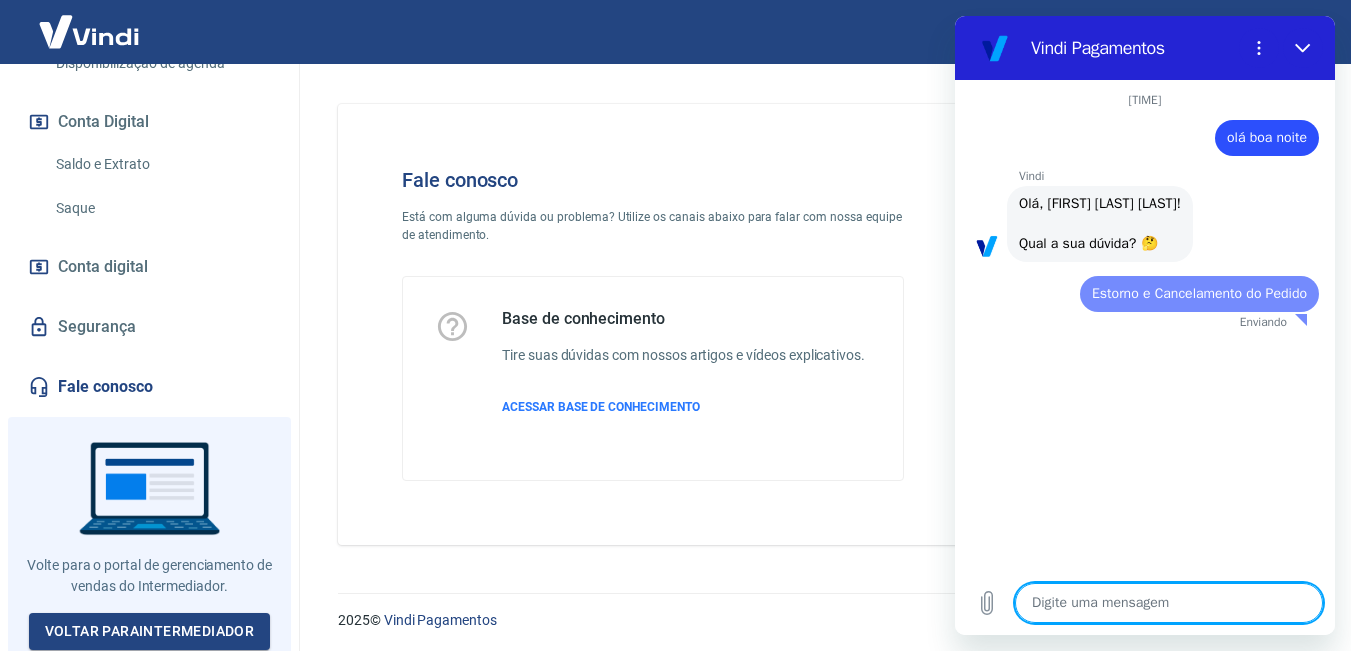scroll, scrollTop: 0, scrollLeft: 0, axis: both 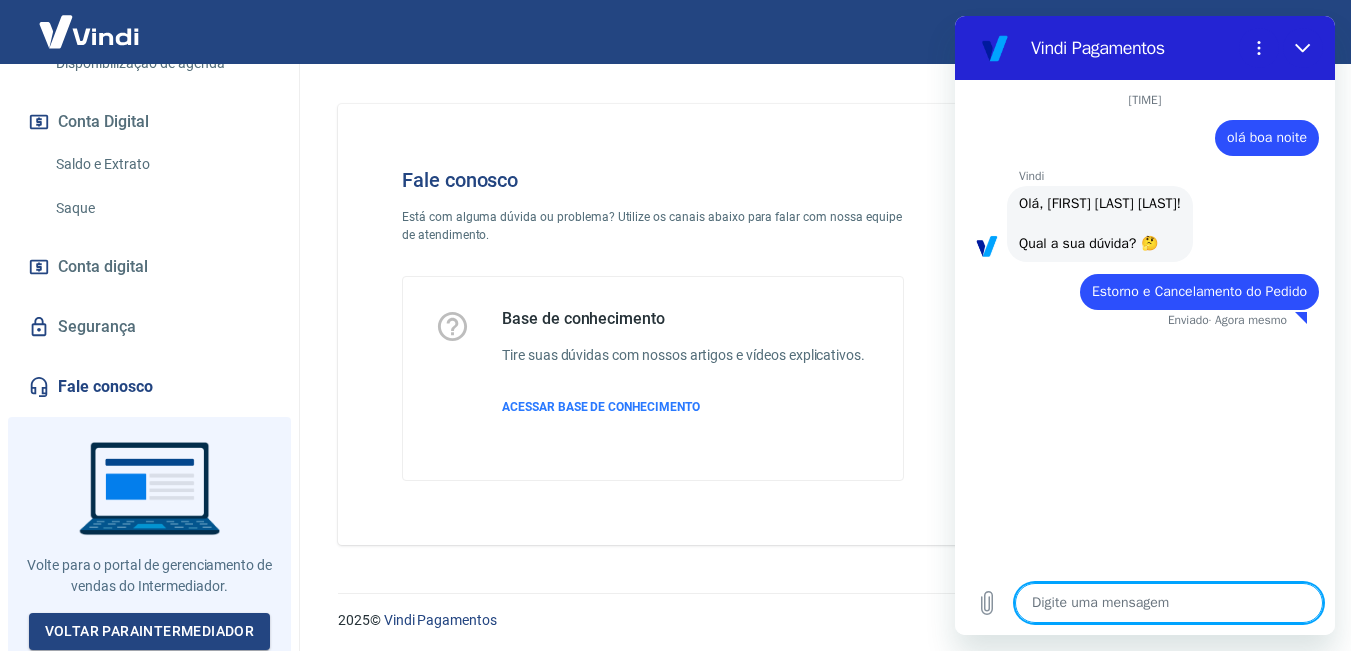 type on "x" 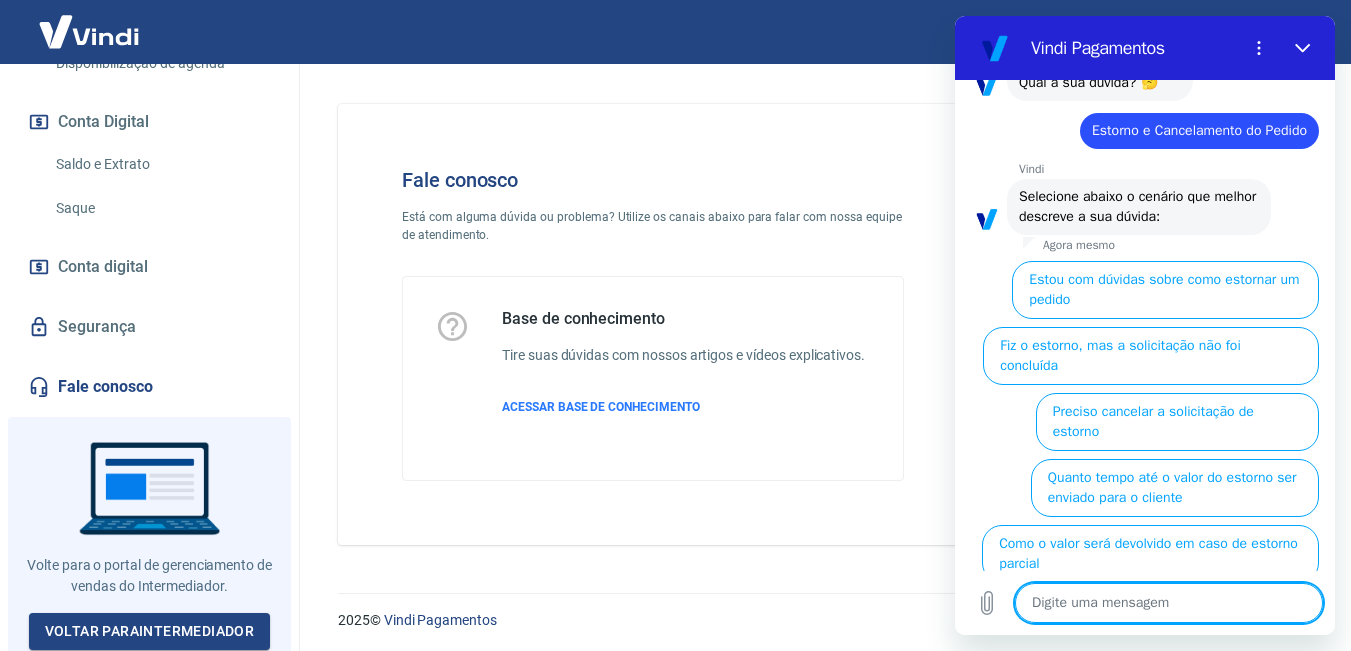 scroll, scrollTop: 184, scrollLeft: 0, axis: vertical 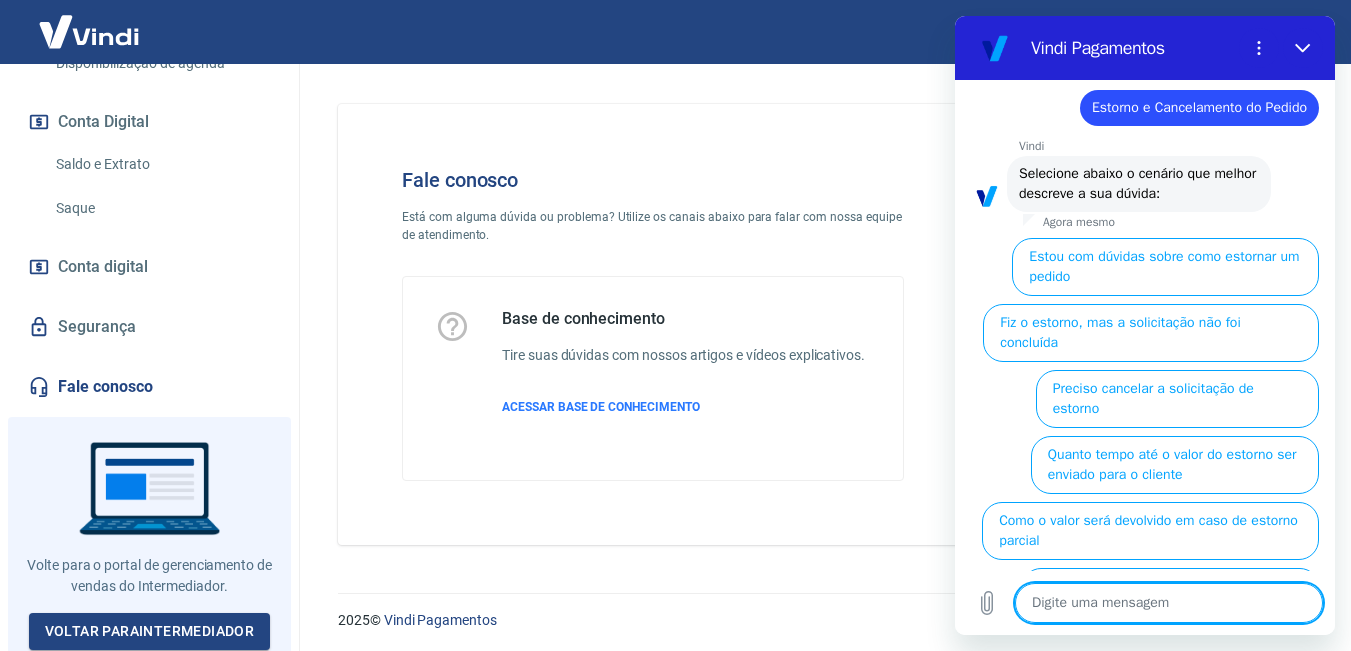 click at bounding box center (1169, 603) 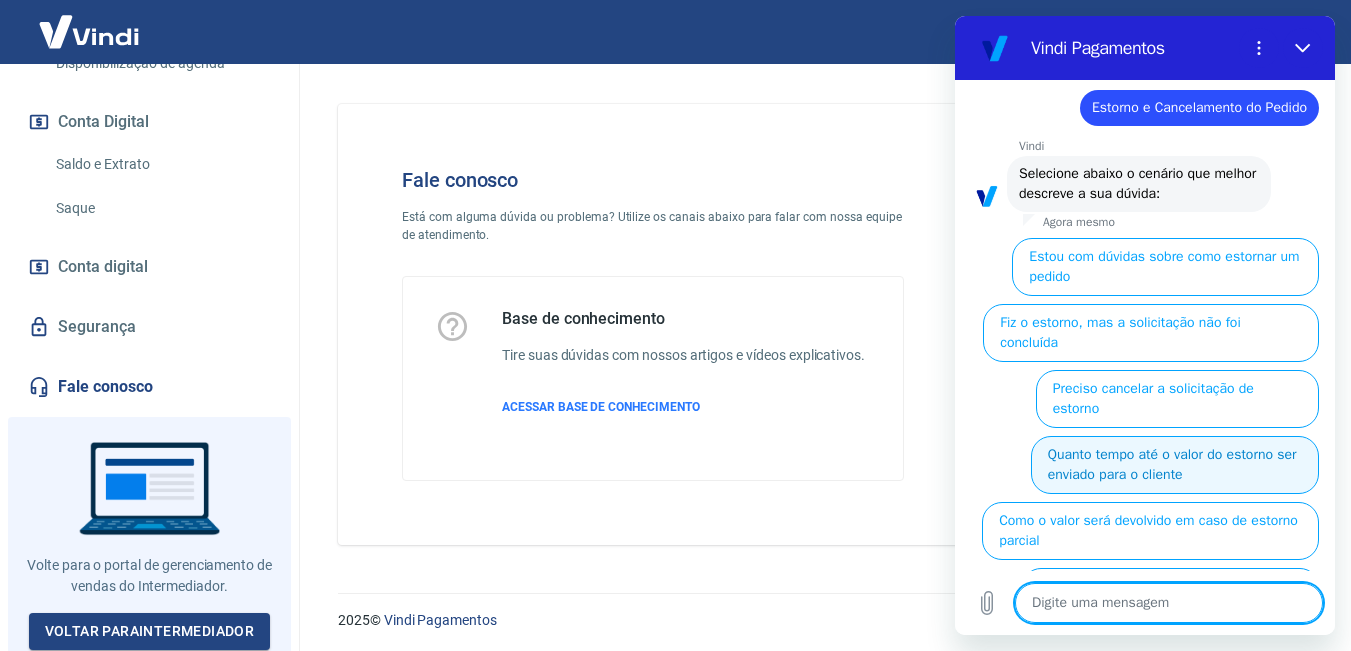 scroll, scrollTop: 184, scrollLeft: 0, axis: vertical 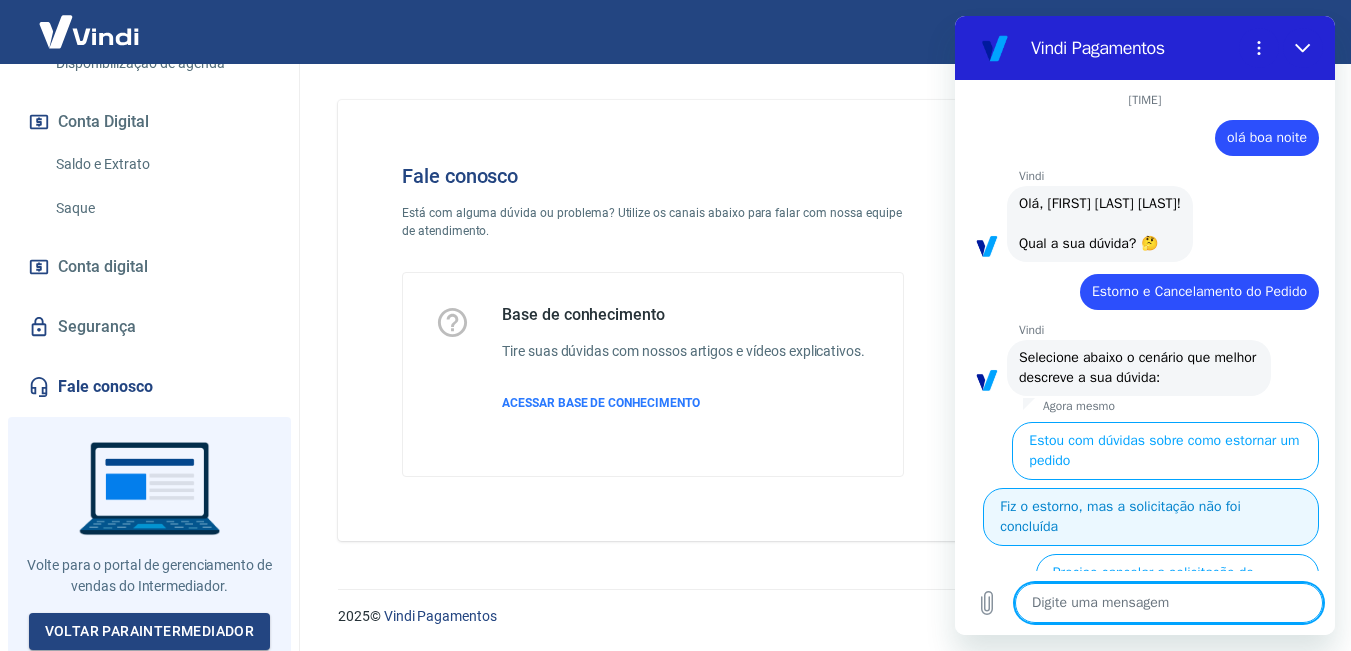 type on "v" 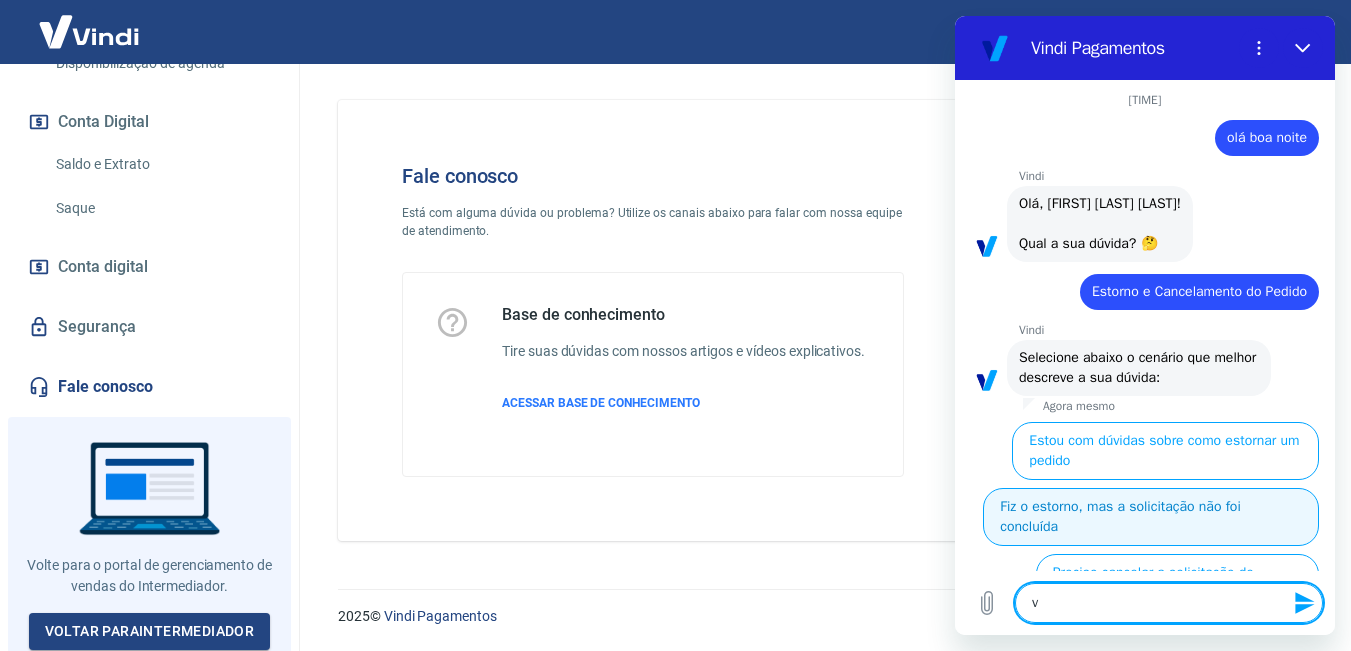 type on "vo" 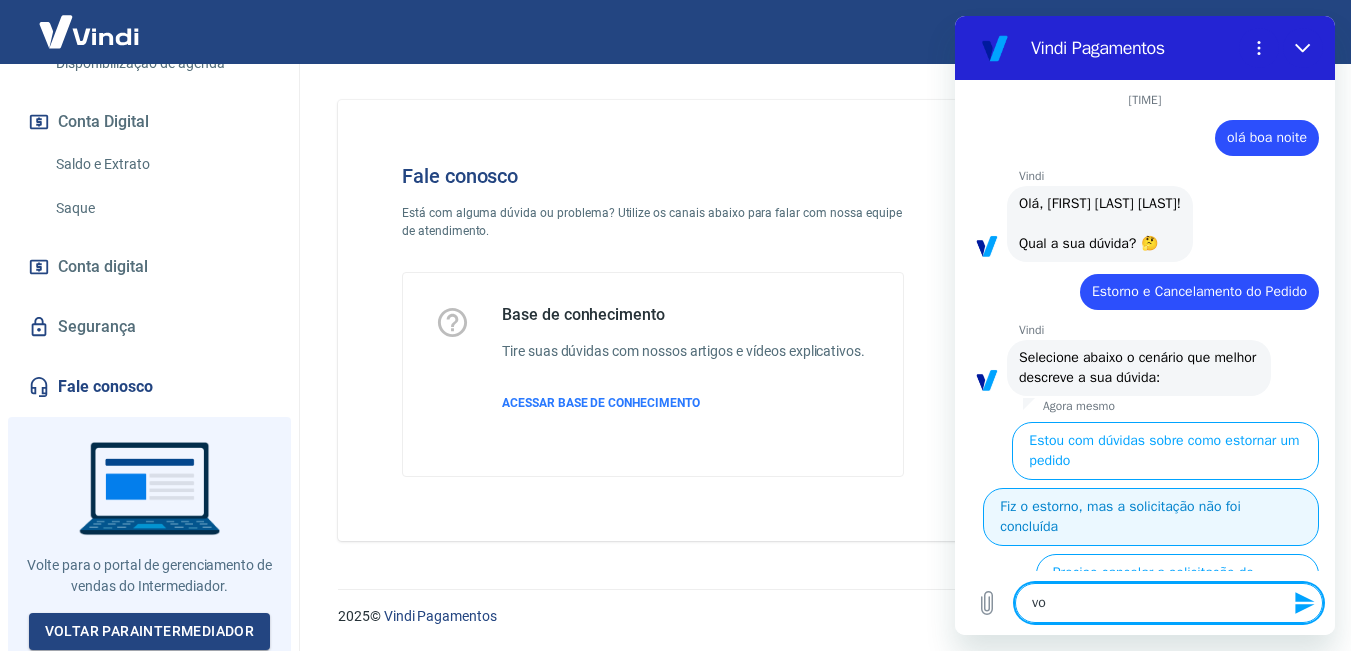 type on "vol" 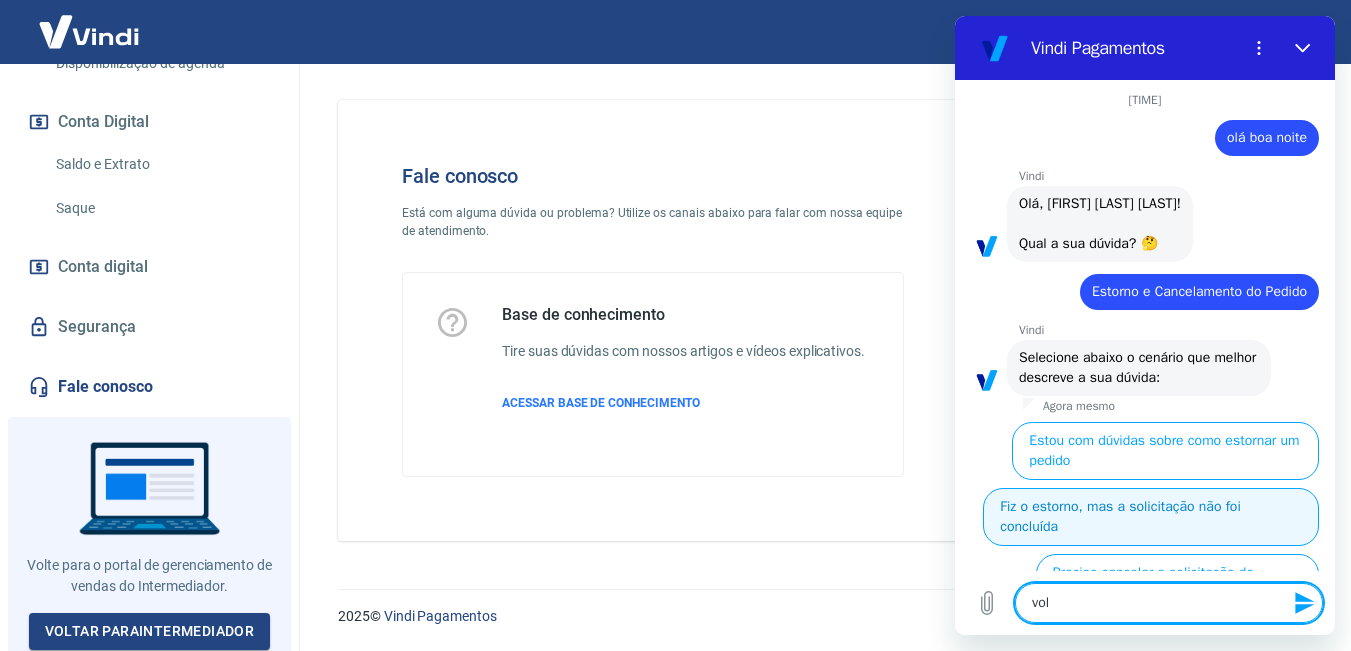 type on "volt" 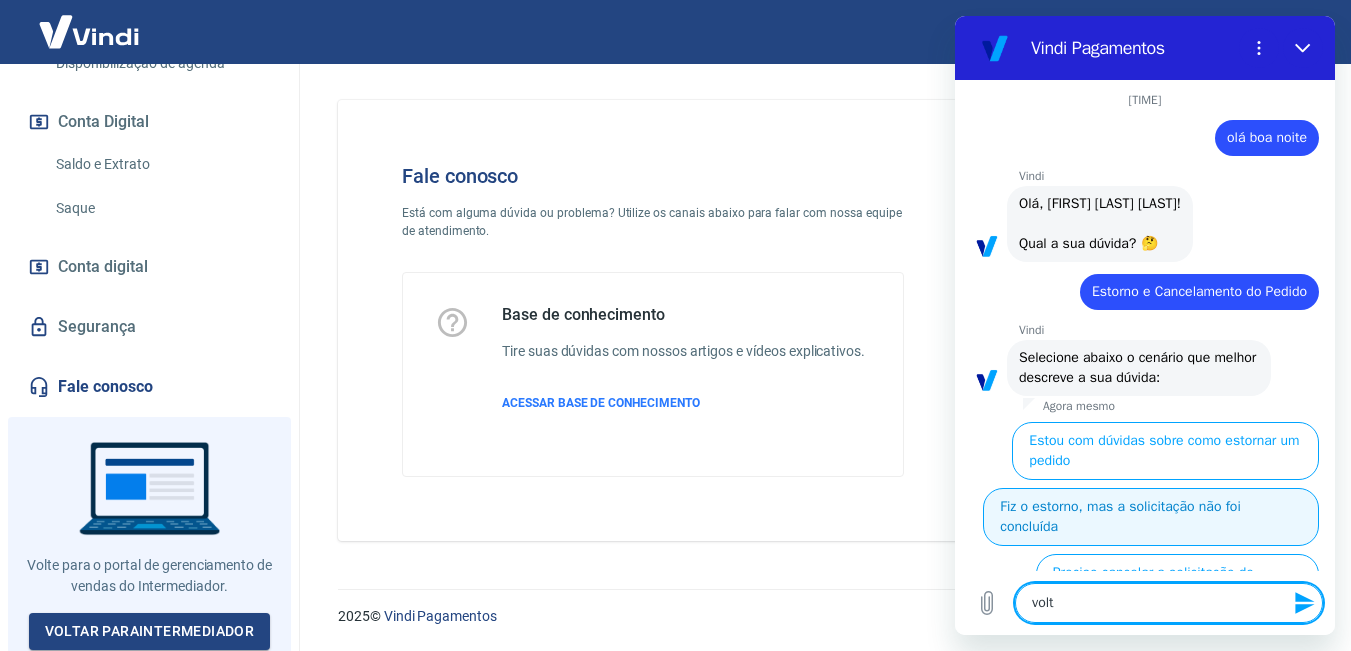 type on "volta" 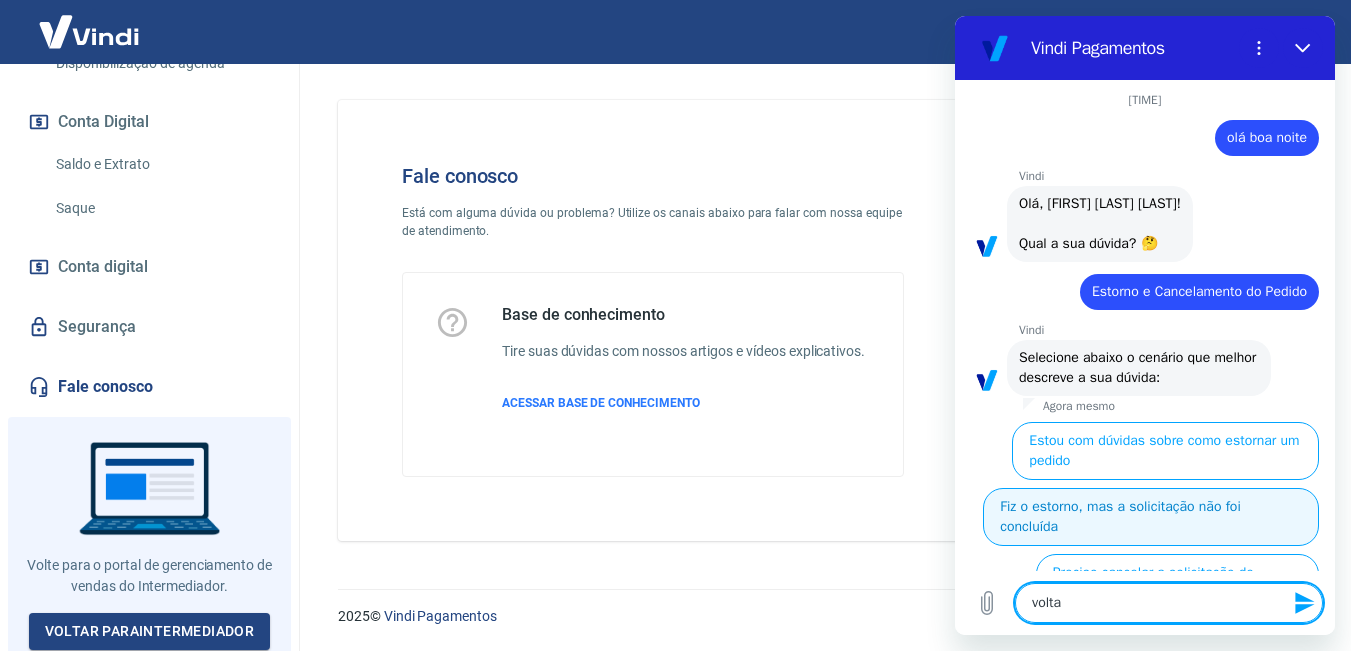 type on "voltar" 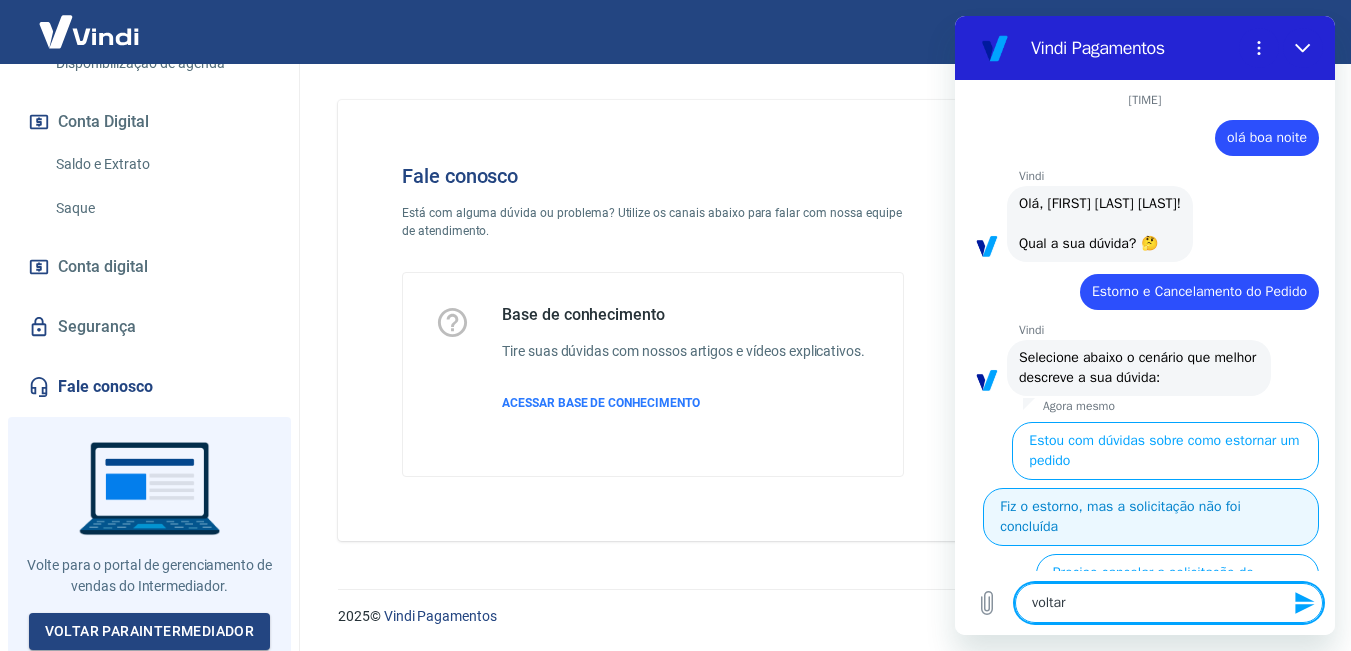 type 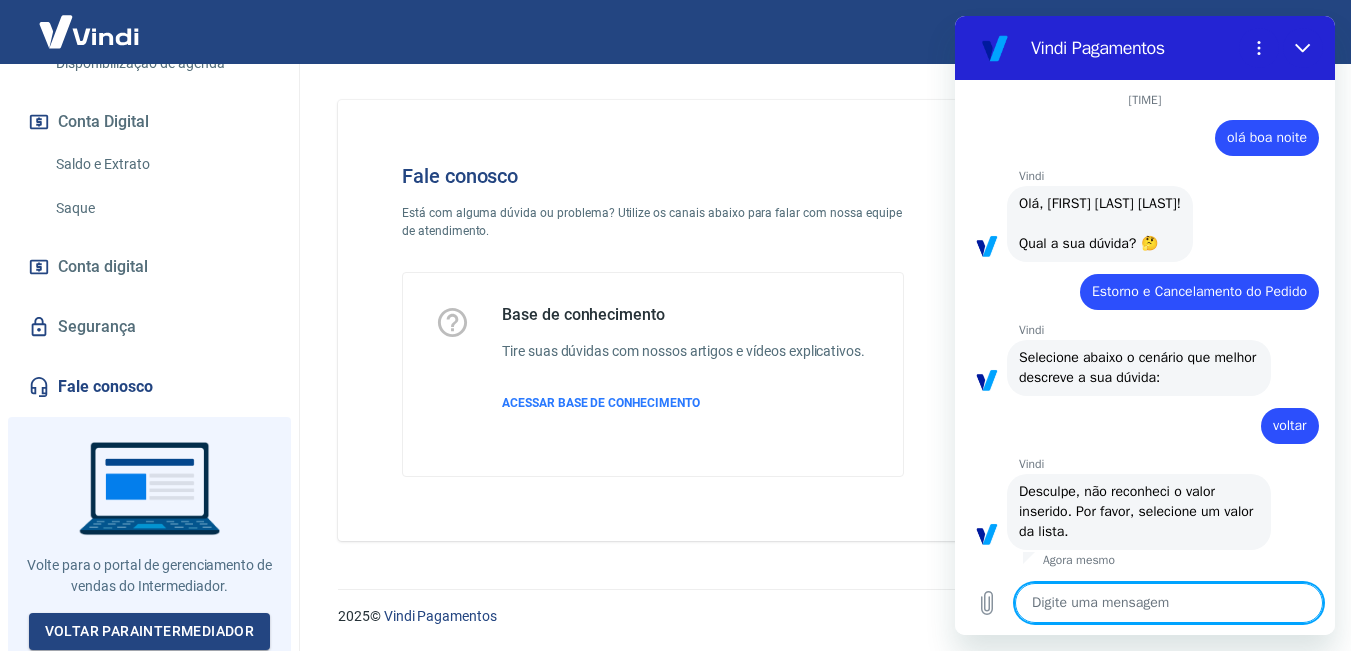 scroll, scrollTop: 2, scrollLeft: 0, axis: vertical 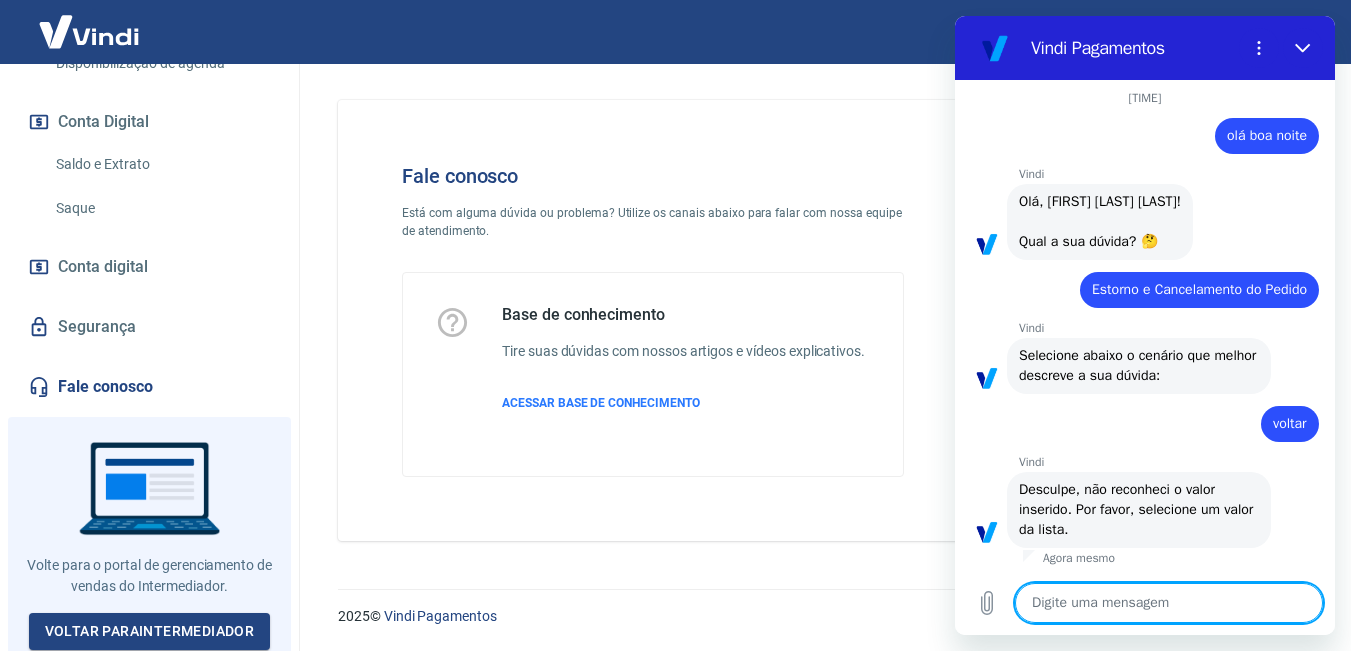 click at bounding box center [1169, 603] 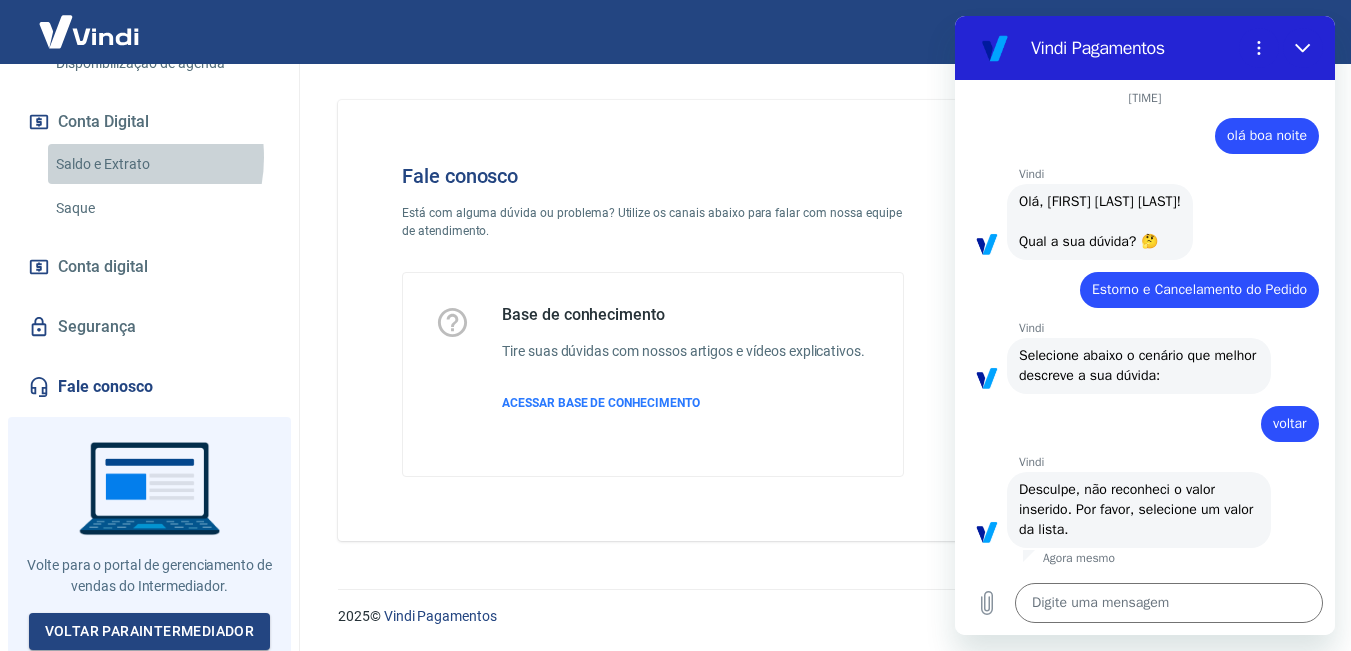 click on "Saldo e Extrato" at bounding box center [161, 164] 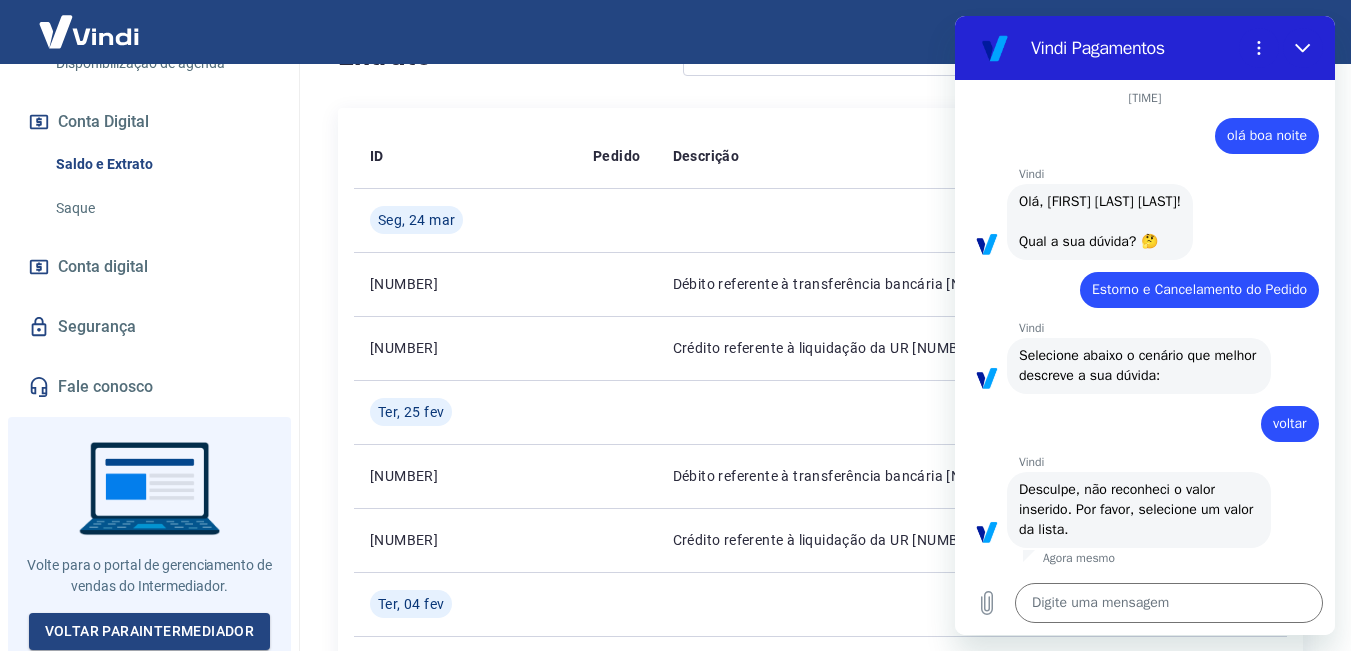 scroll, scrollTop: 436, scrollLeft: 0, axis: vertical 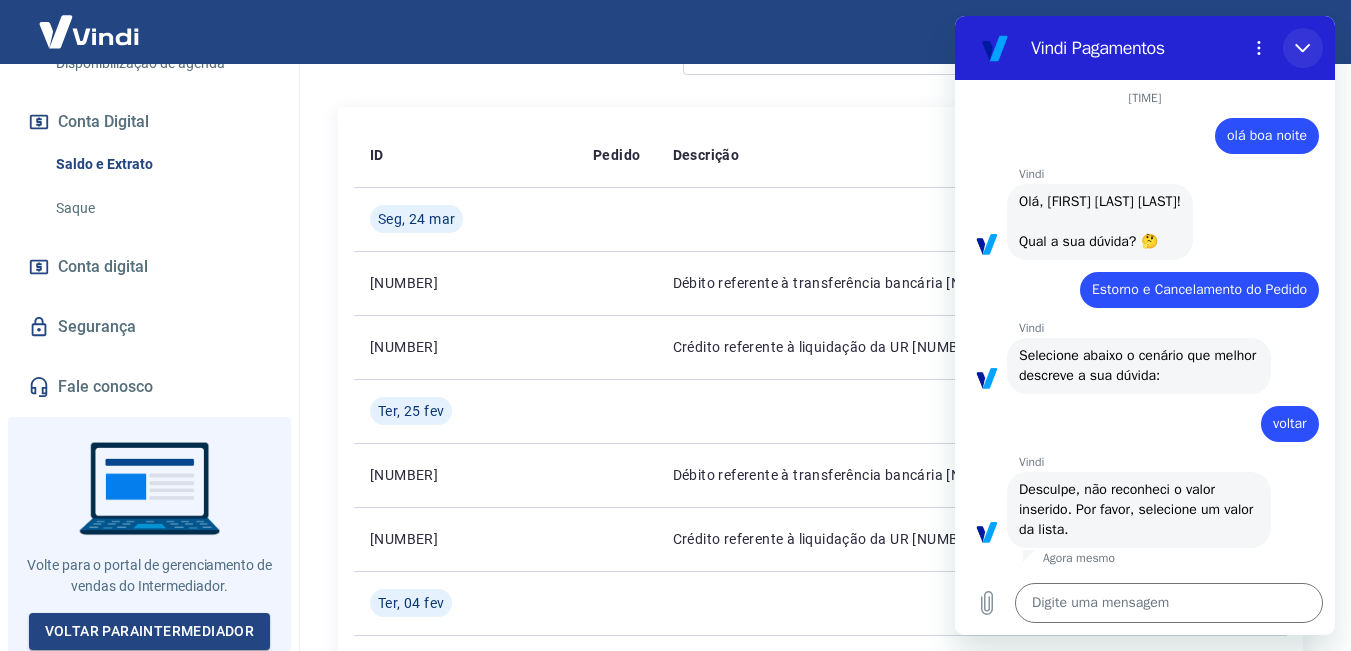 click at bounding box center [1303, 48] 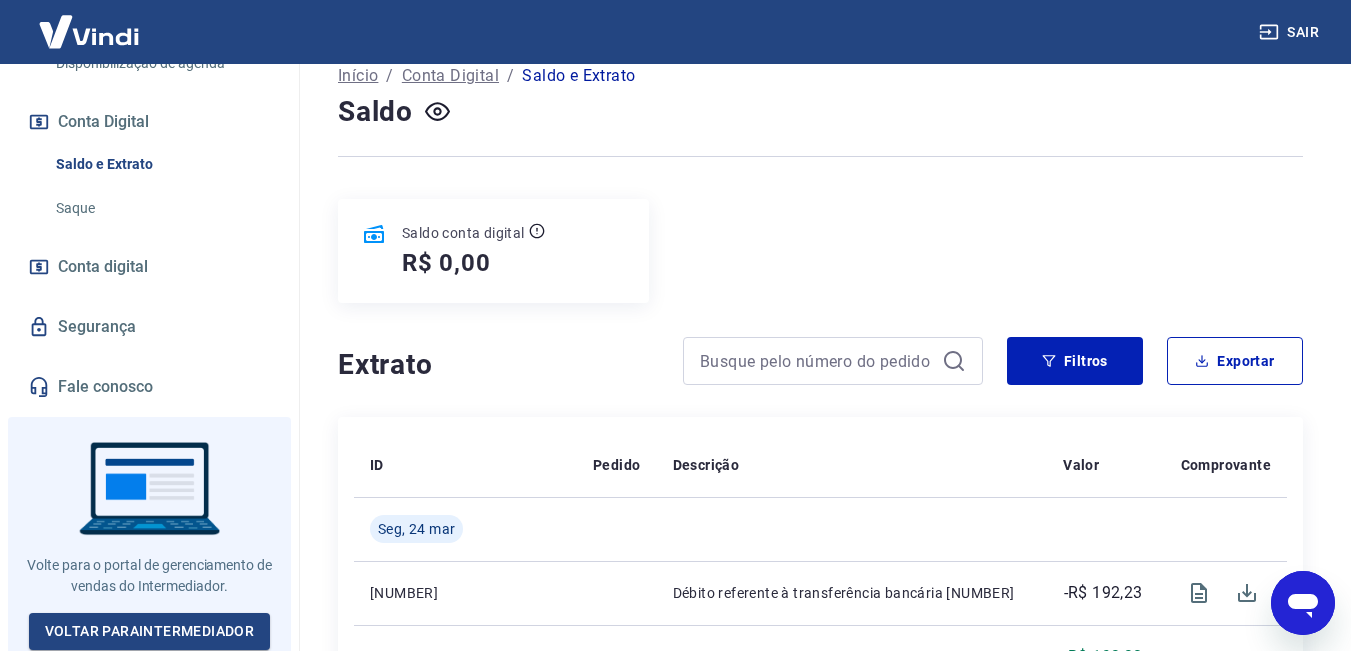 scroll, scrollTop: 0, scrollLeft: 0, axis: both 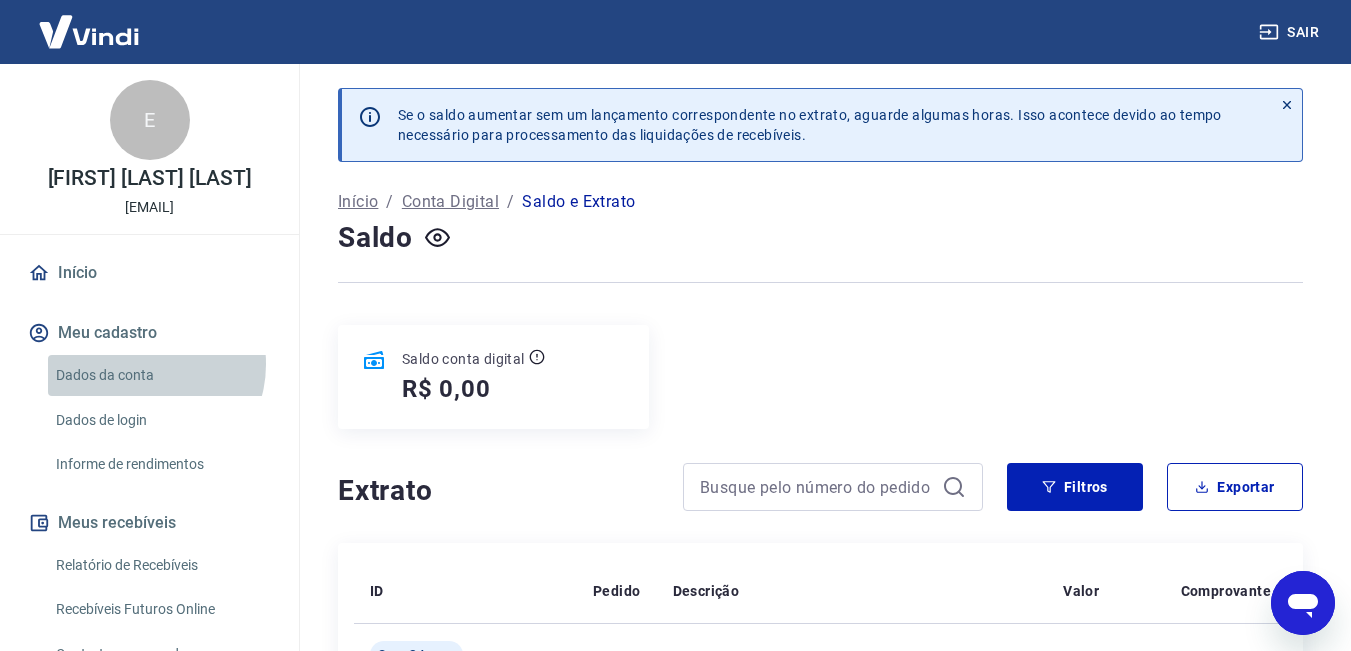 click on "Dados da conta" at bounding box center [161, 375] 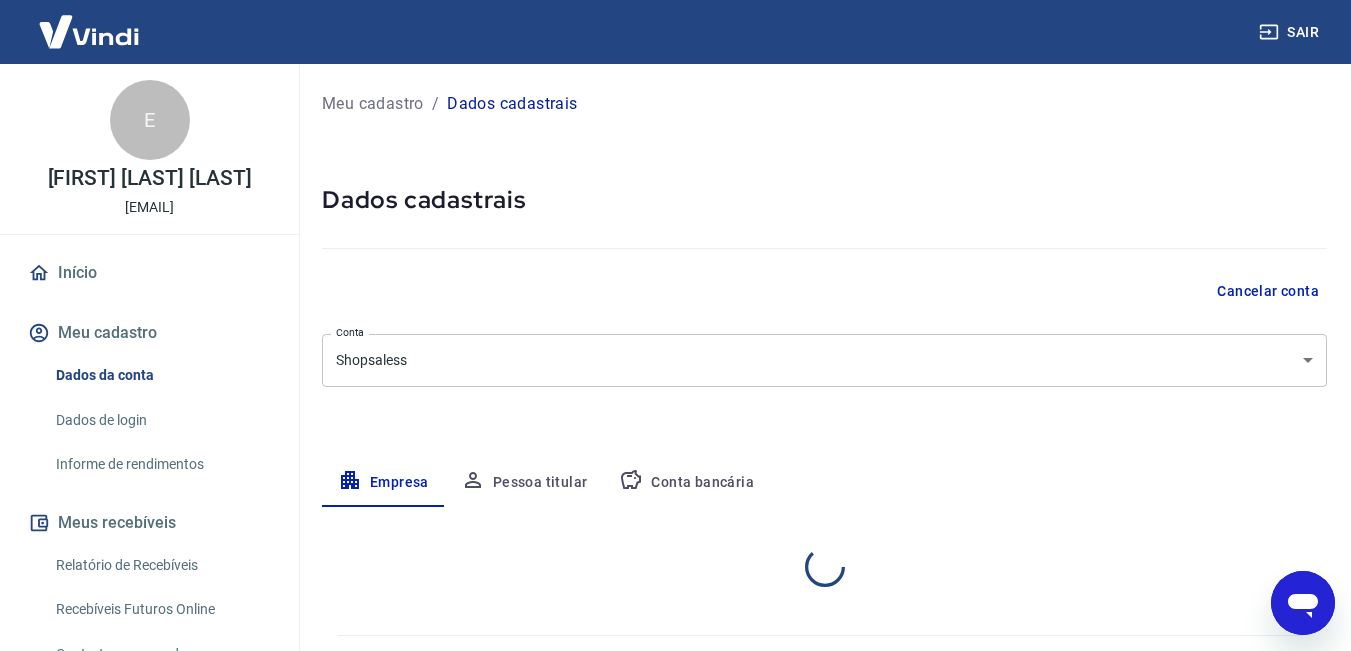 select on "ES" 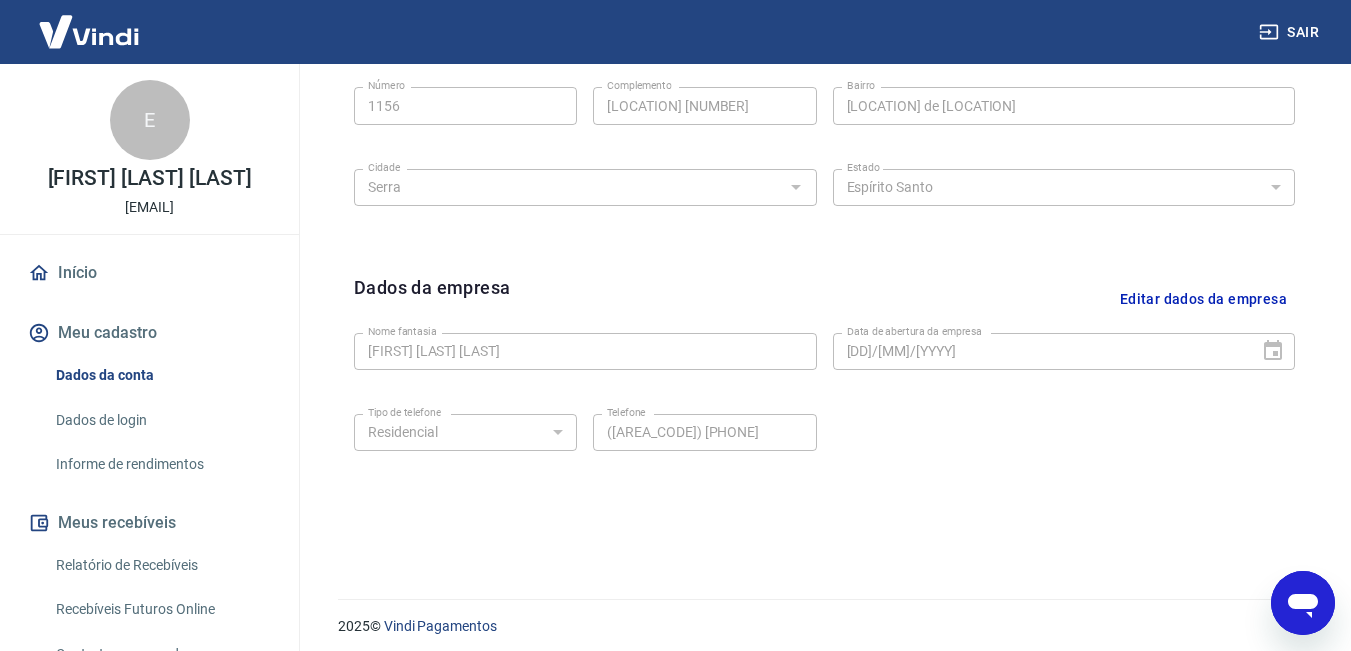 scroll, scrollTop: 791, scrollLeft: 0, axis: vertical 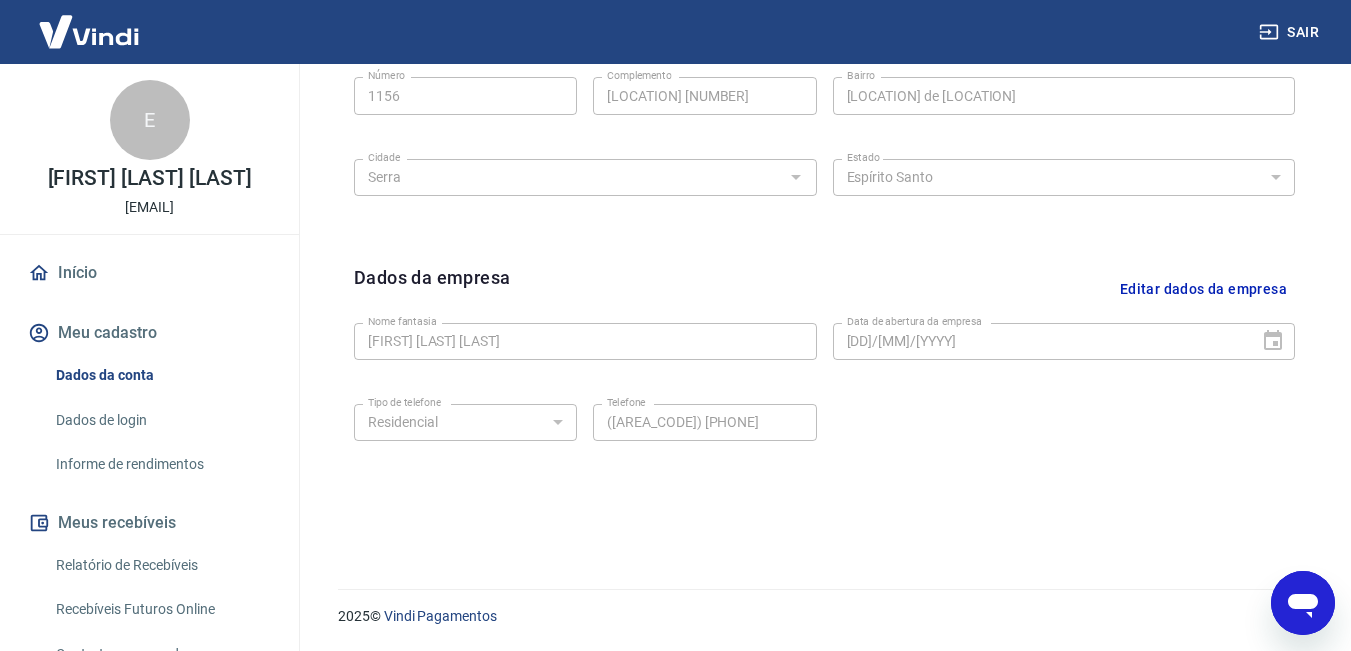 type on "x" 